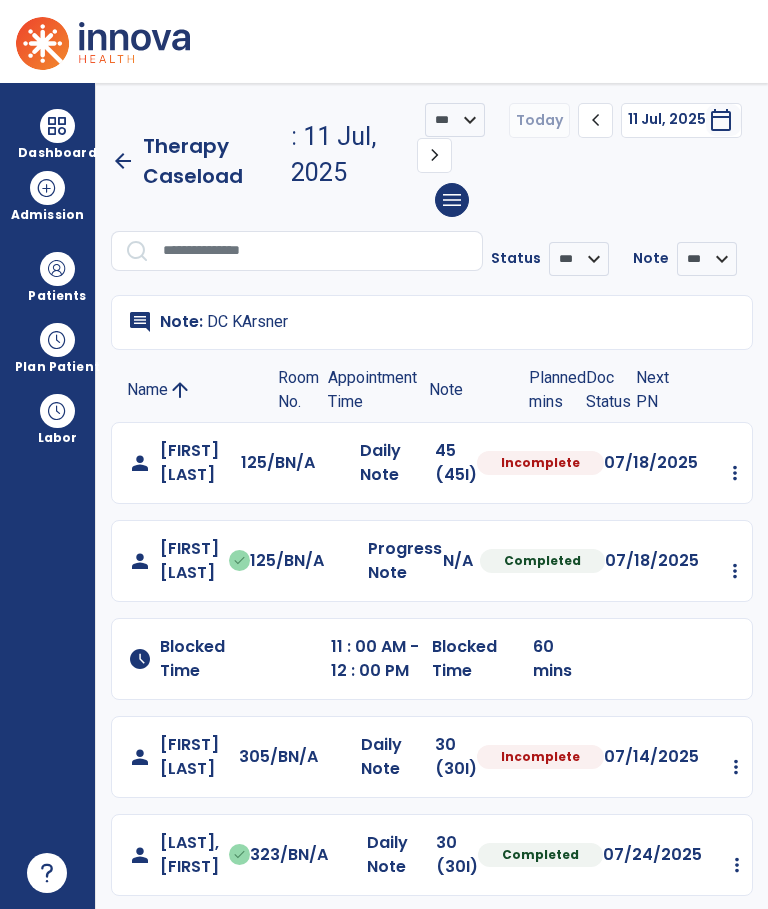scroll, scrollTop: 75, scrollLeft: 0, axis: vertical 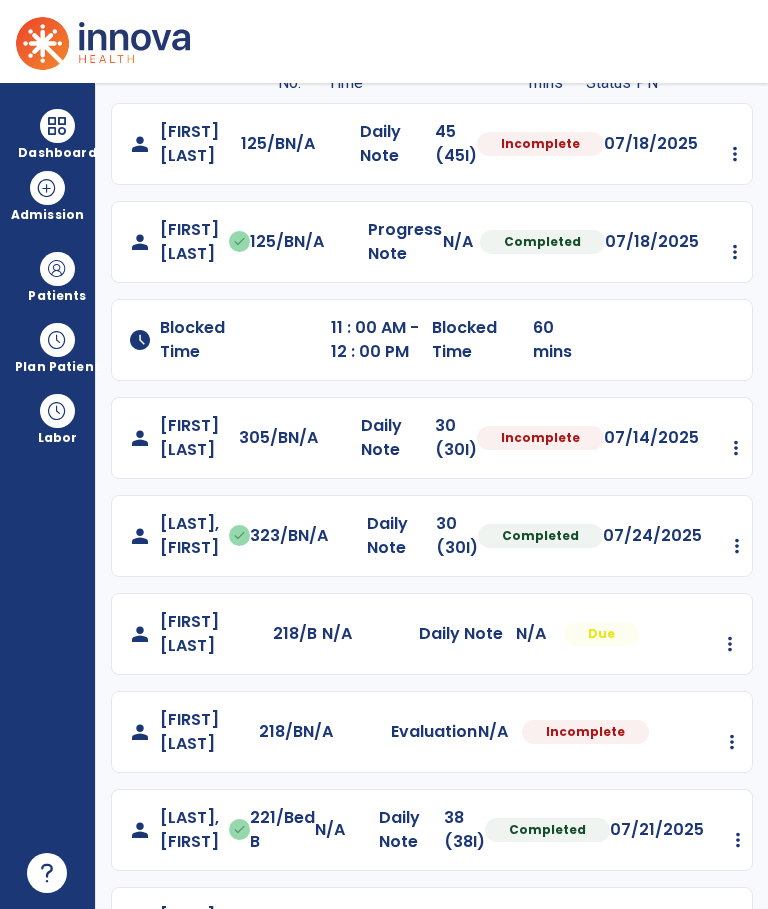 click at bounding box center (735, 154) 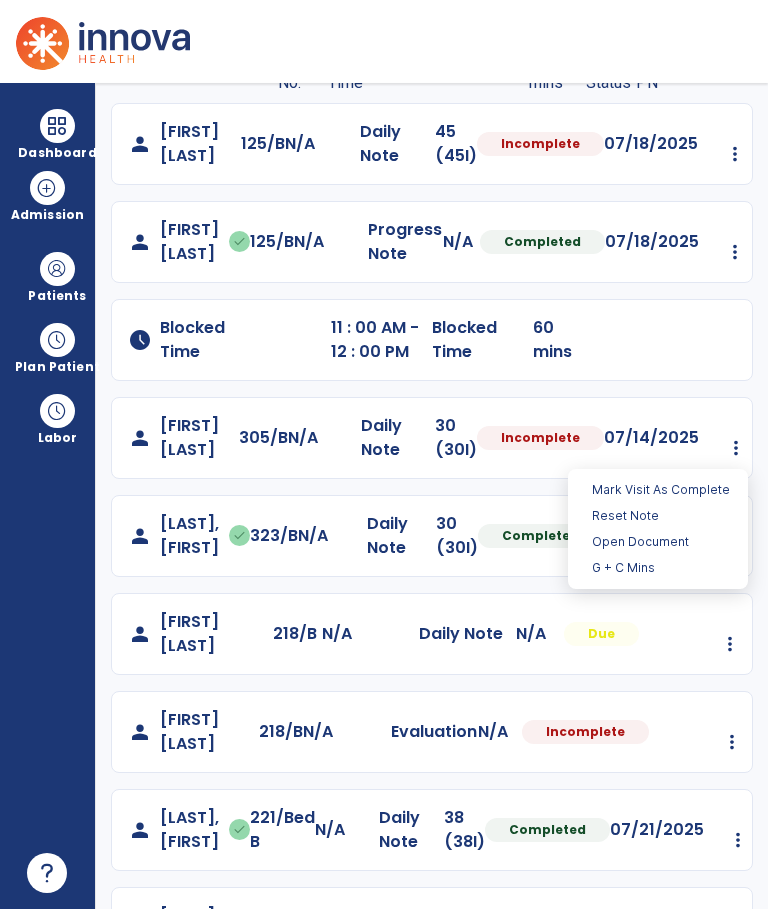 click on "Open Document" at bounding box center [658, 542] 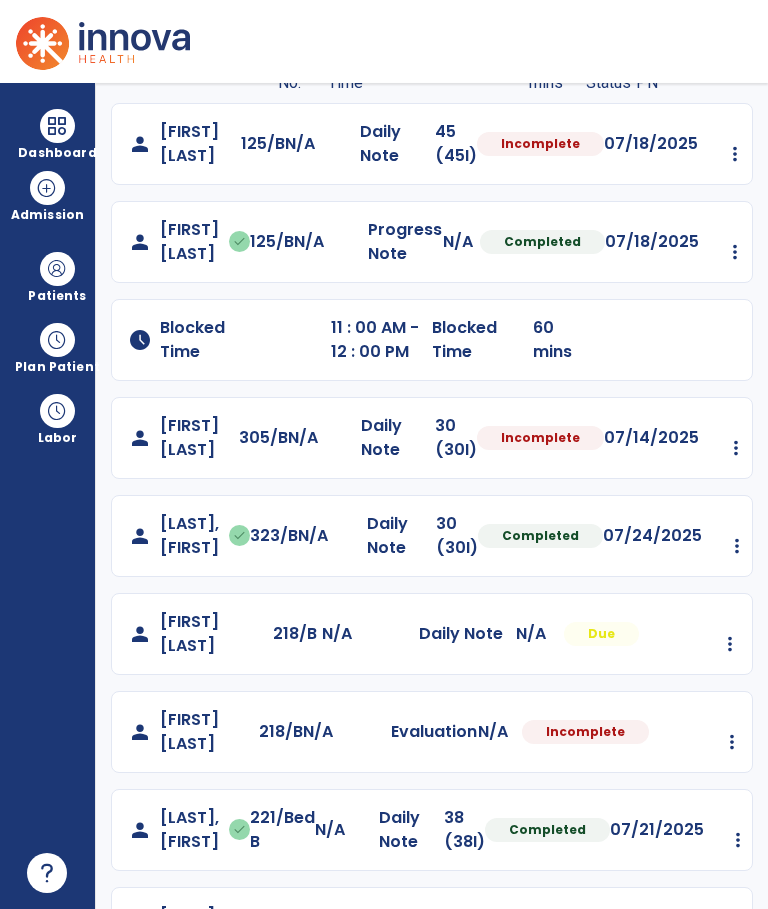 select on "*" 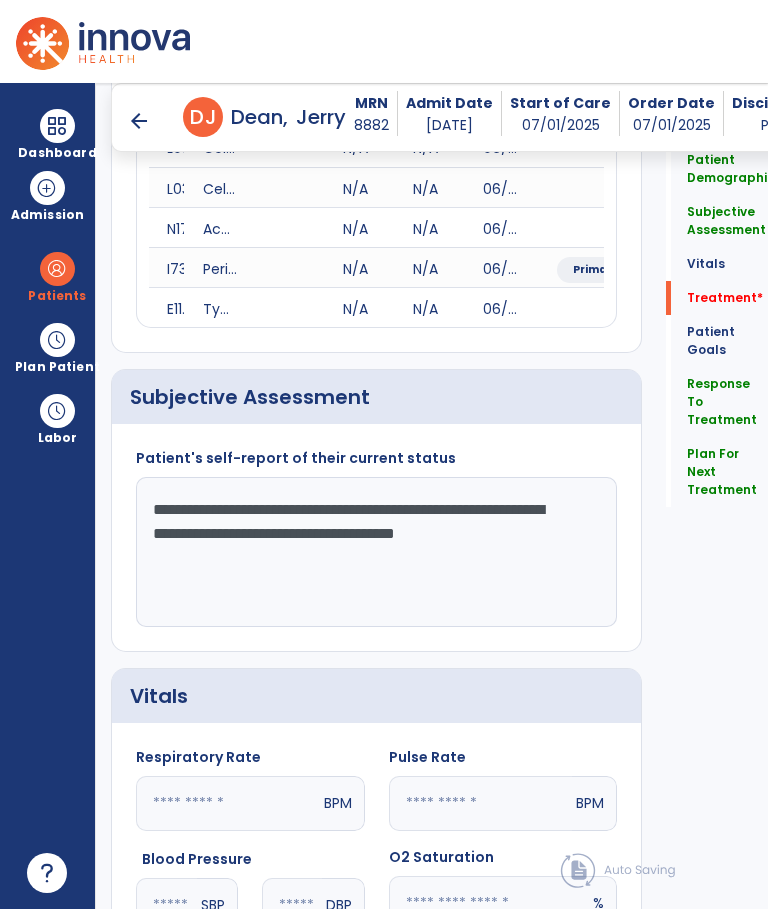 click on "Treatment   *" 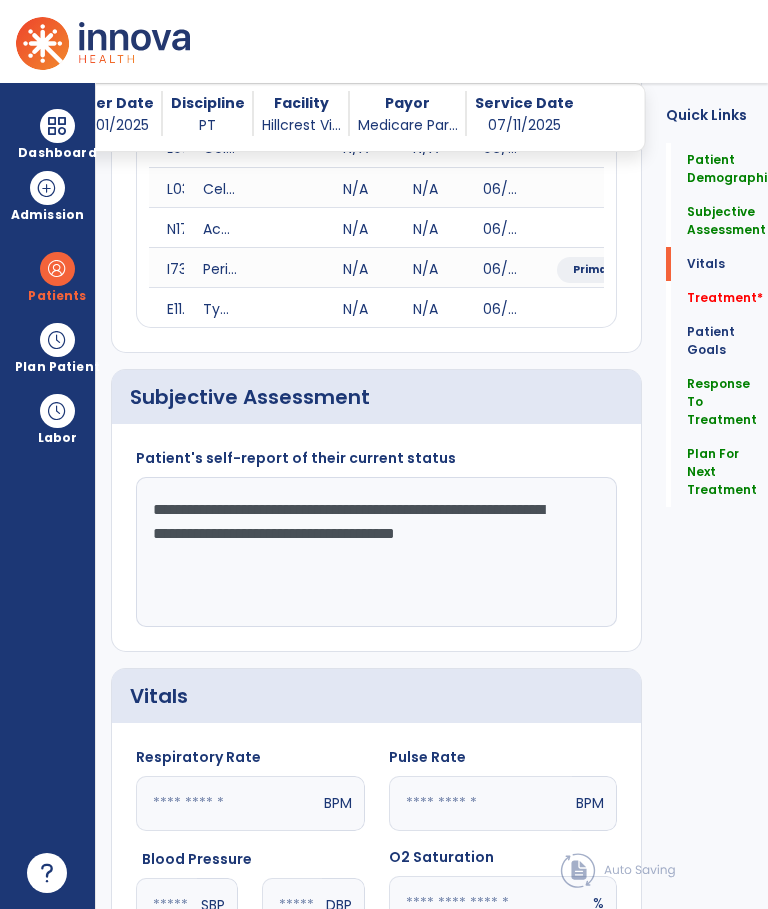 scroll, scrollTop: 1288, scrollLeft: 0, axis: vertical 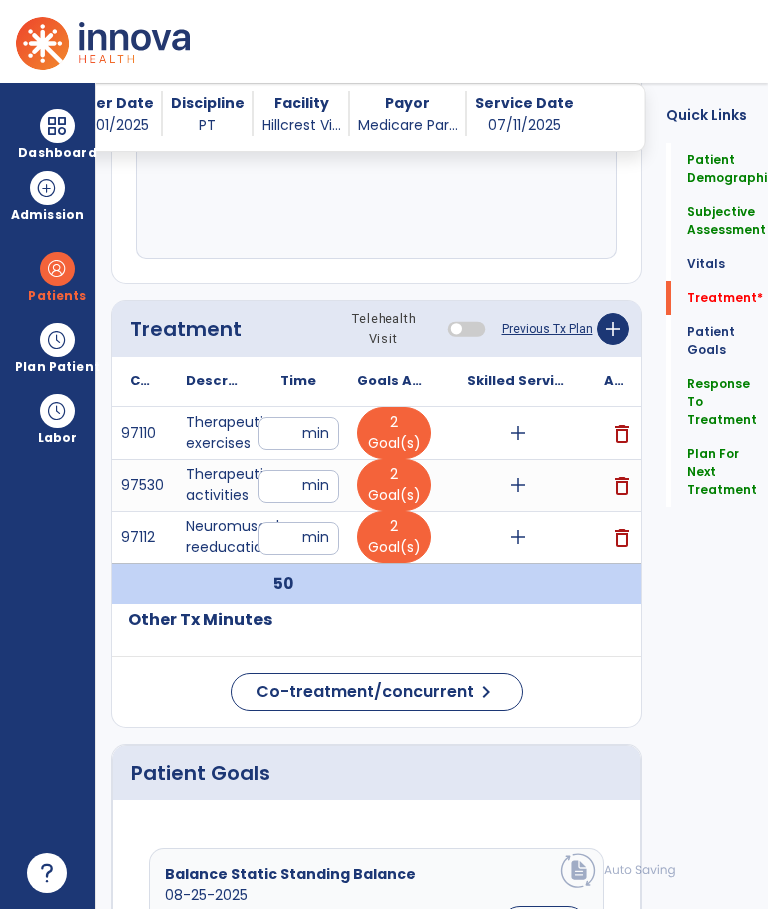 click on "add" at bounding box center (518, 433) 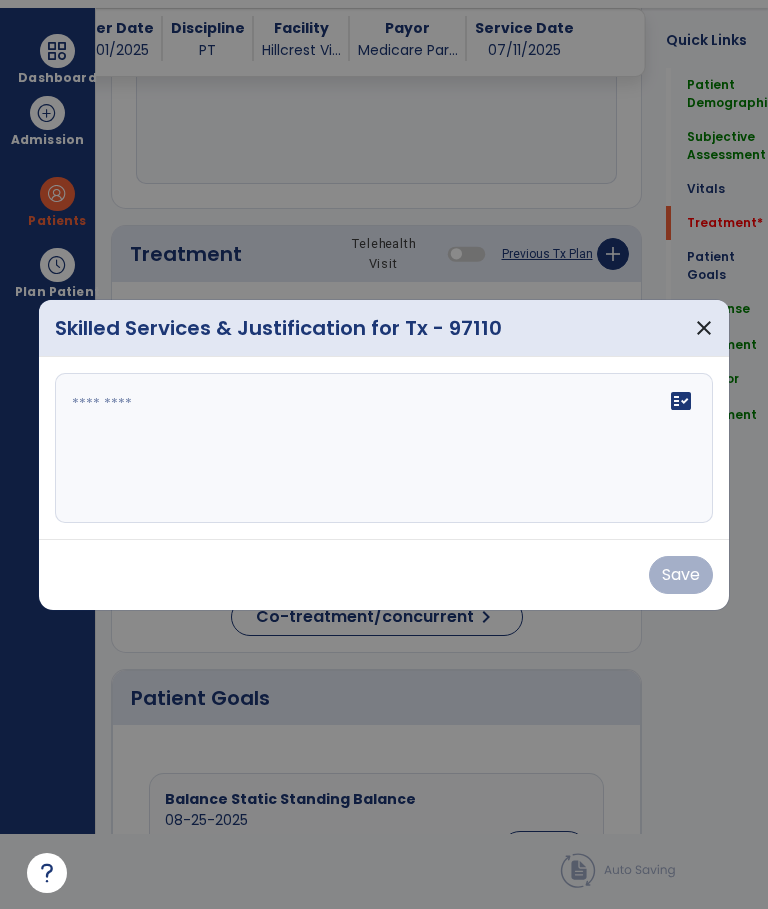 scroll, scrollTop: 0, scrollLeft: 0, axis: both 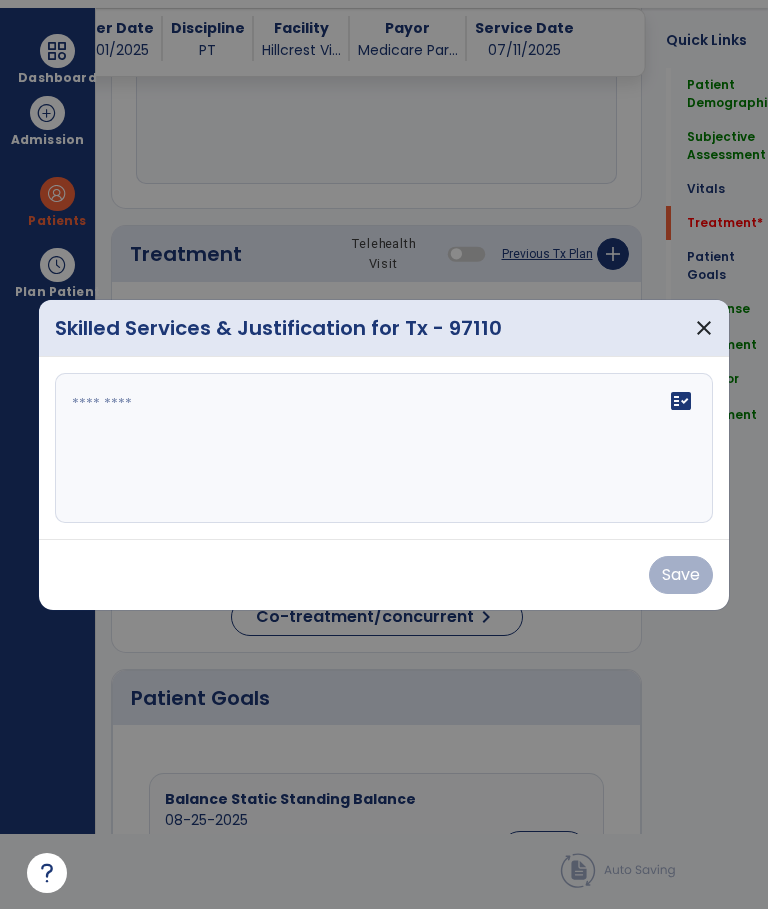 click at bounding box center (383, 448) 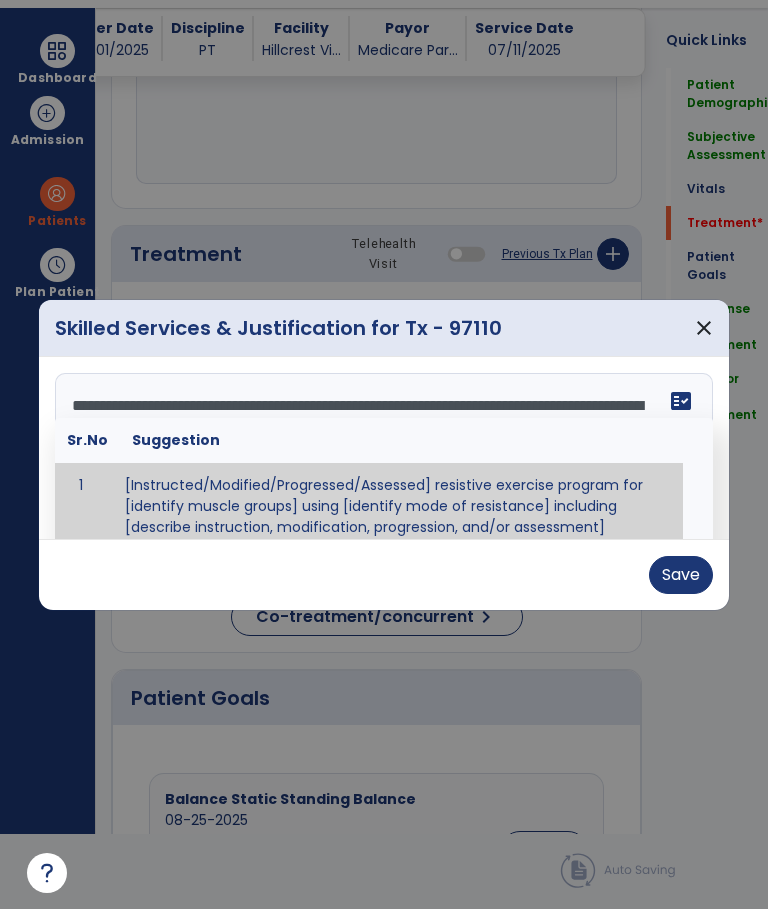 scroll, scrollTop: 16, scrollLeft: 0, axis: vertical 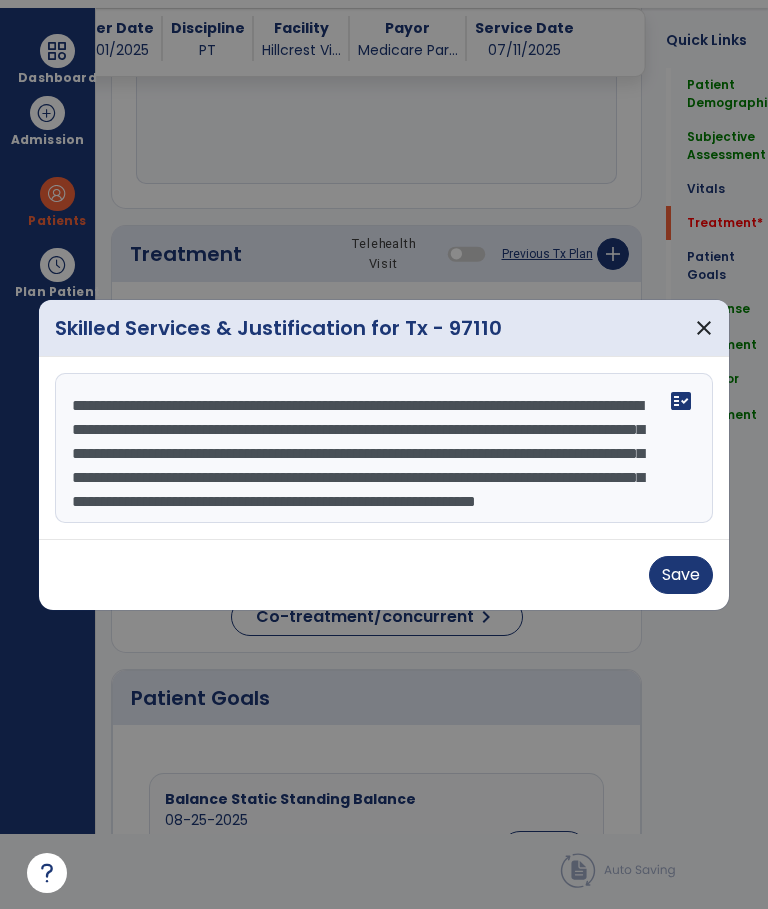 click on "**********" at bounding box center (383, 448) 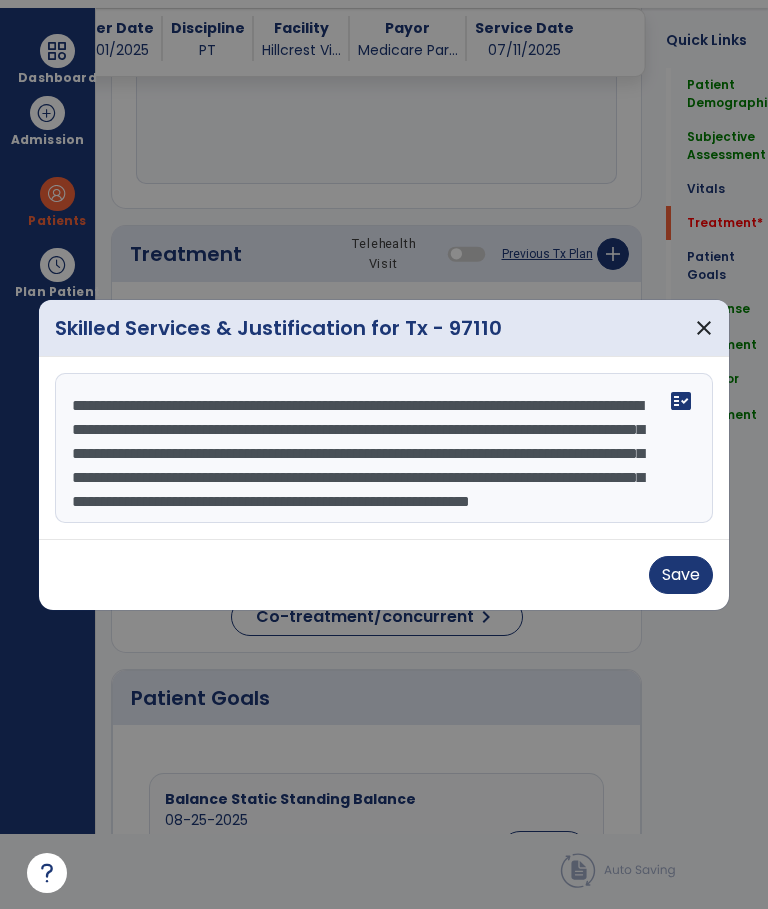 scroll, scrollTop: 64, scrollLeft: 0, axis: vertical 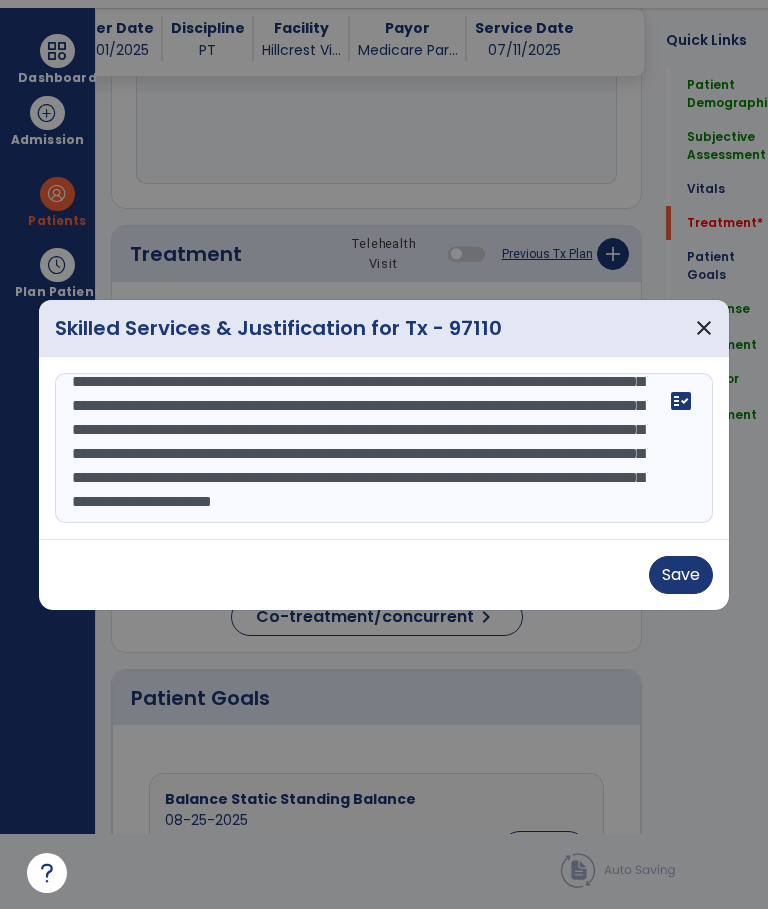 type on "**********" 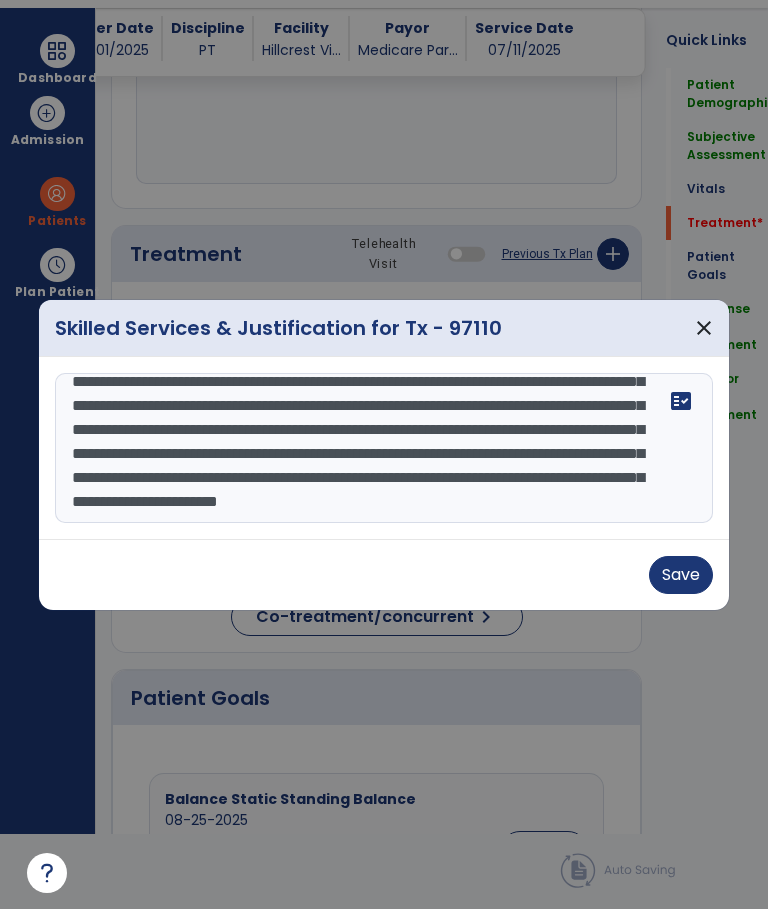 click on "Save" at bounding box center [681, 575] 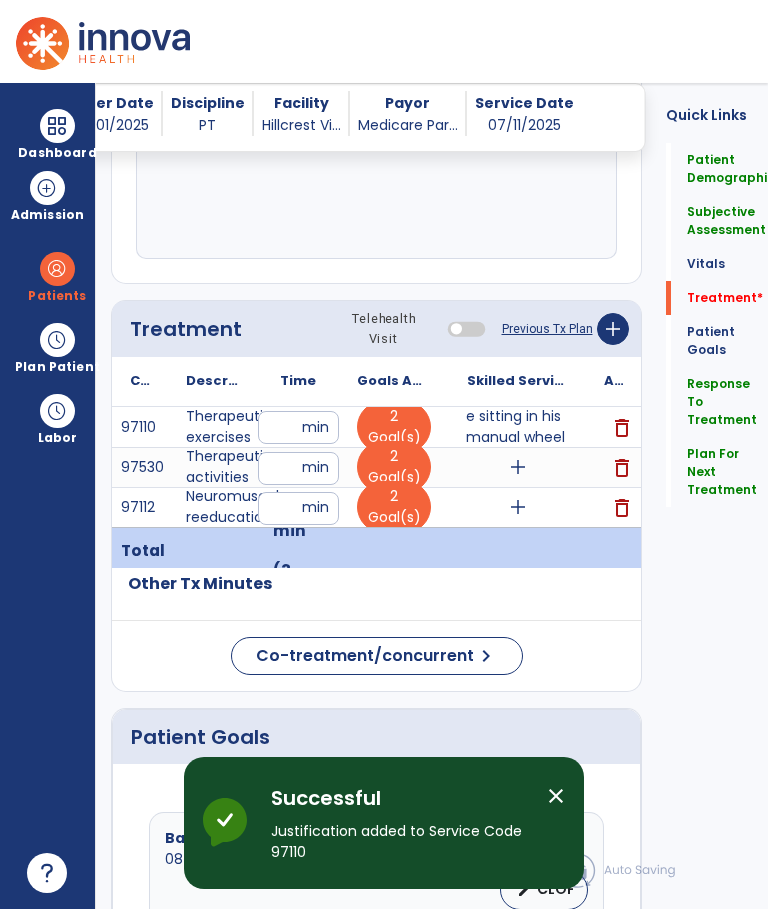 scroll, scrollTop: 75, scrollLeft: 0, axis: vertical 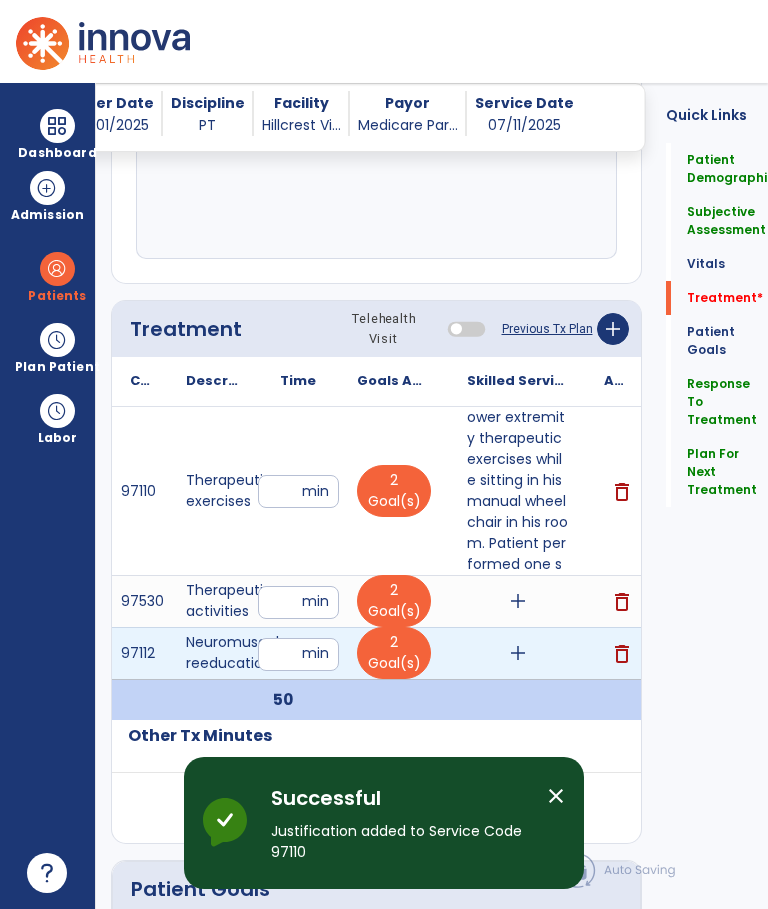 click on "add" at bounding box center (518, 653) 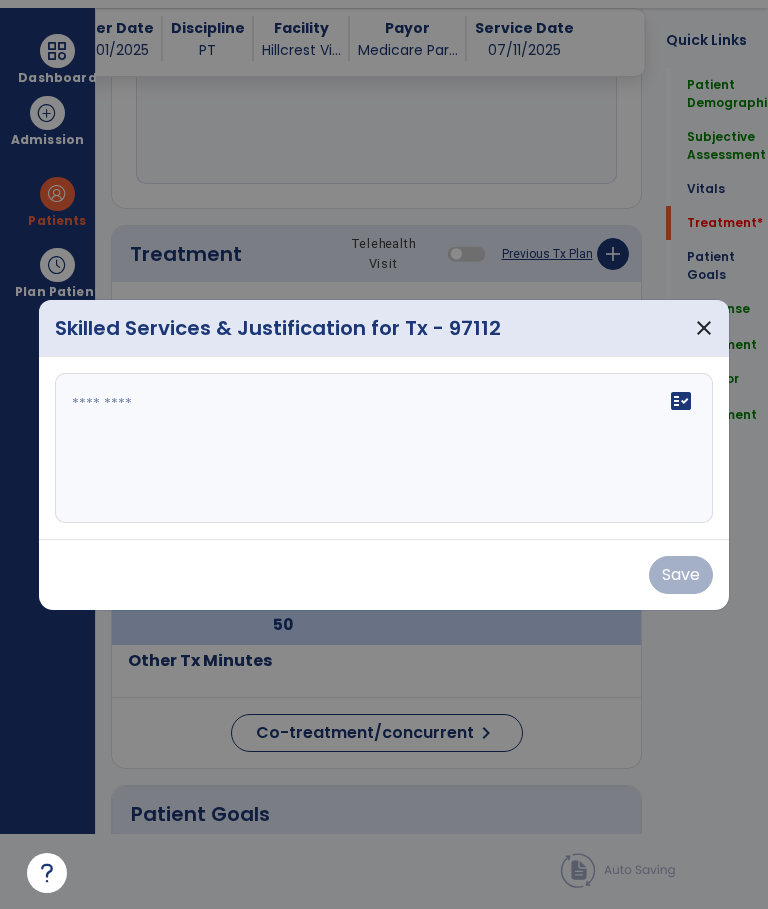 scroll, scrollTop: 0, scrollLeft: 0, axis: both 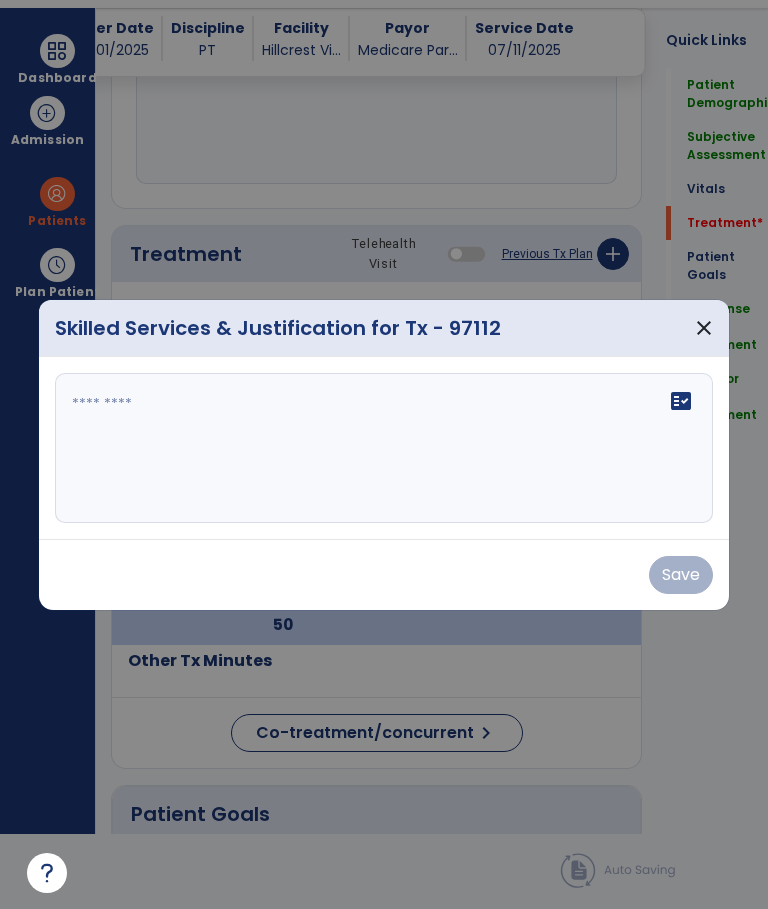 click on "fact_check" at bounding box center [383, 448] 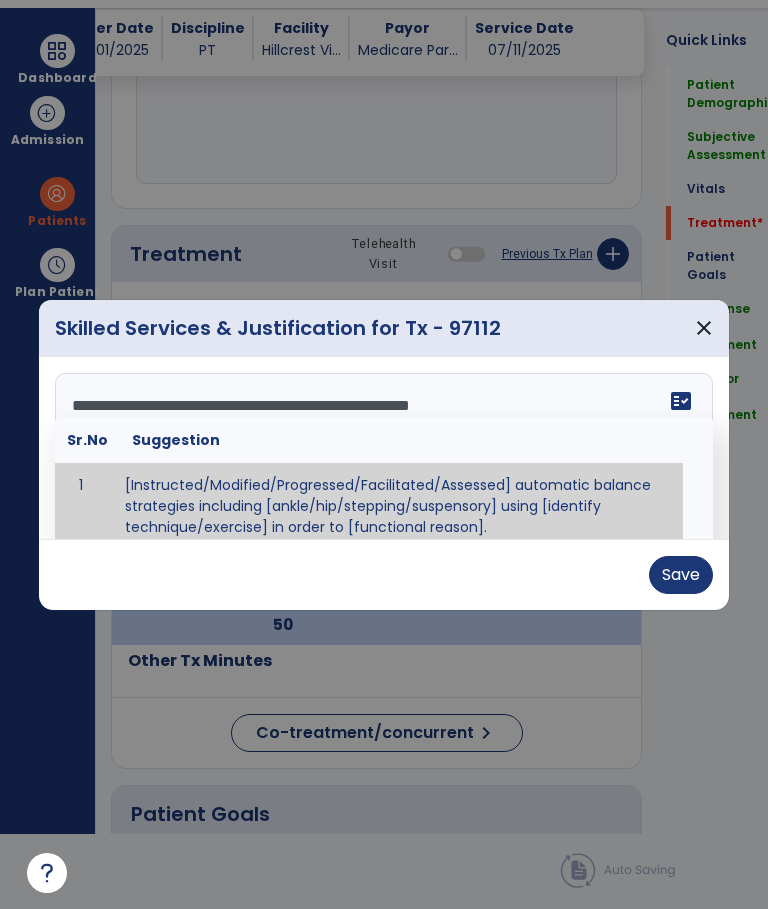 click on "**********" at bounding box center [383, 448] 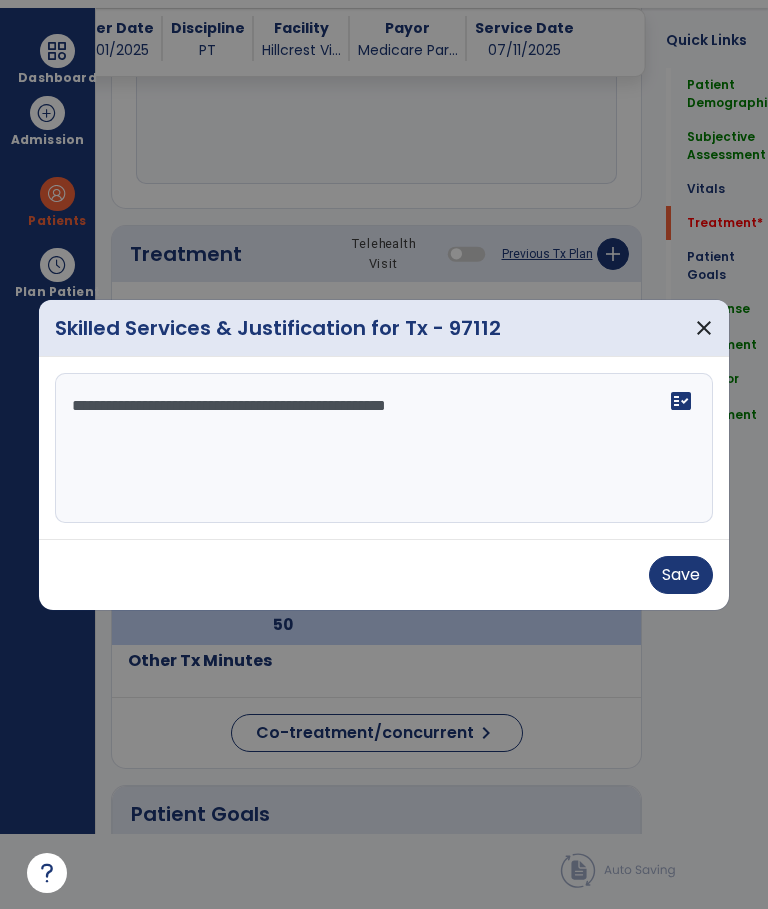 scroll, scrollTop: 0, scrollLeft: 0, axis: both 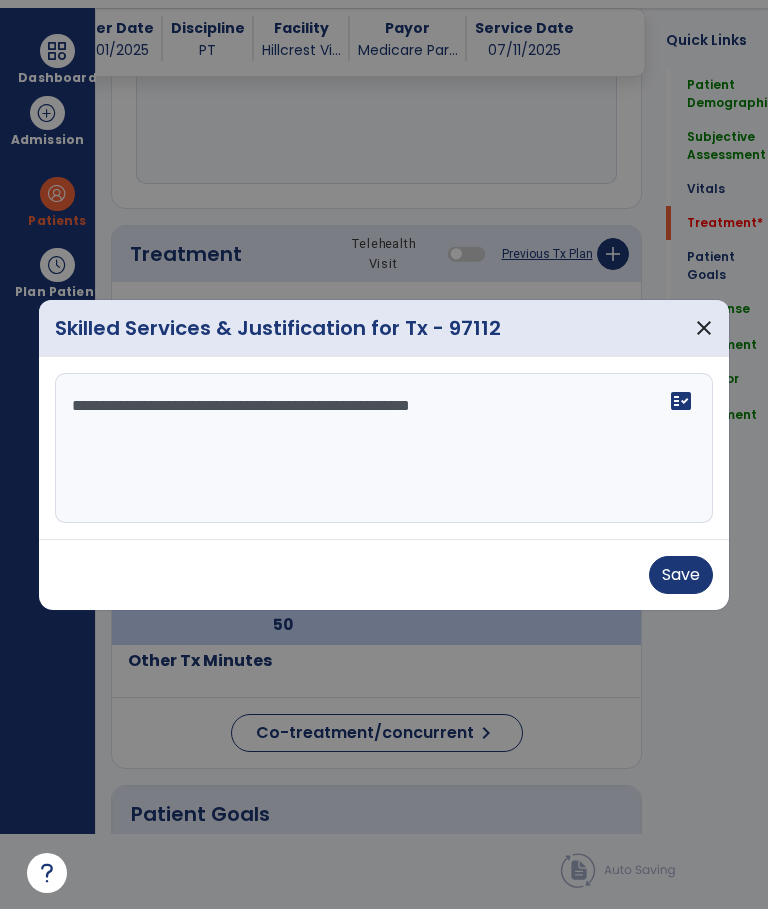 click on "**********" at bounding box center (383, 448) 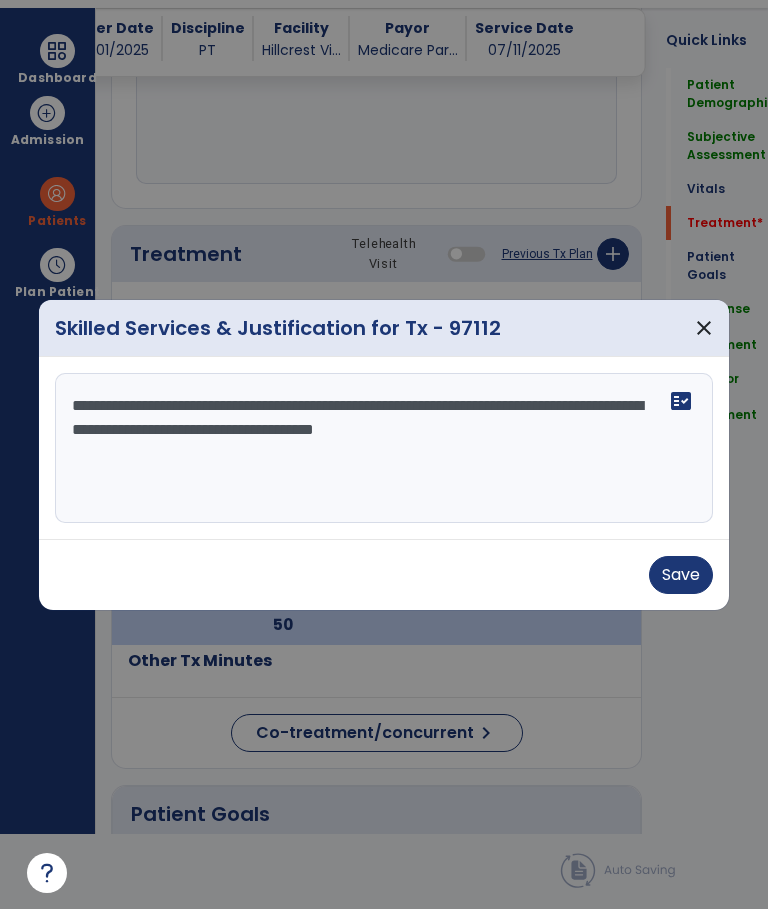 click on "**********" at bounding box center (383, 448) 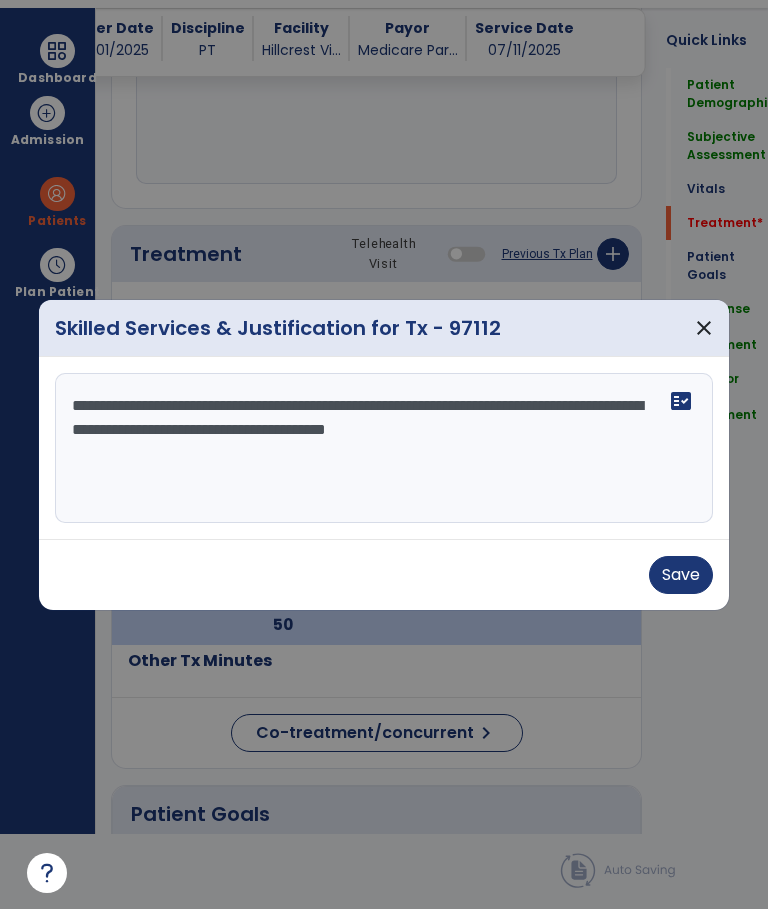 click on "**********" at bounding box center [383, 448] 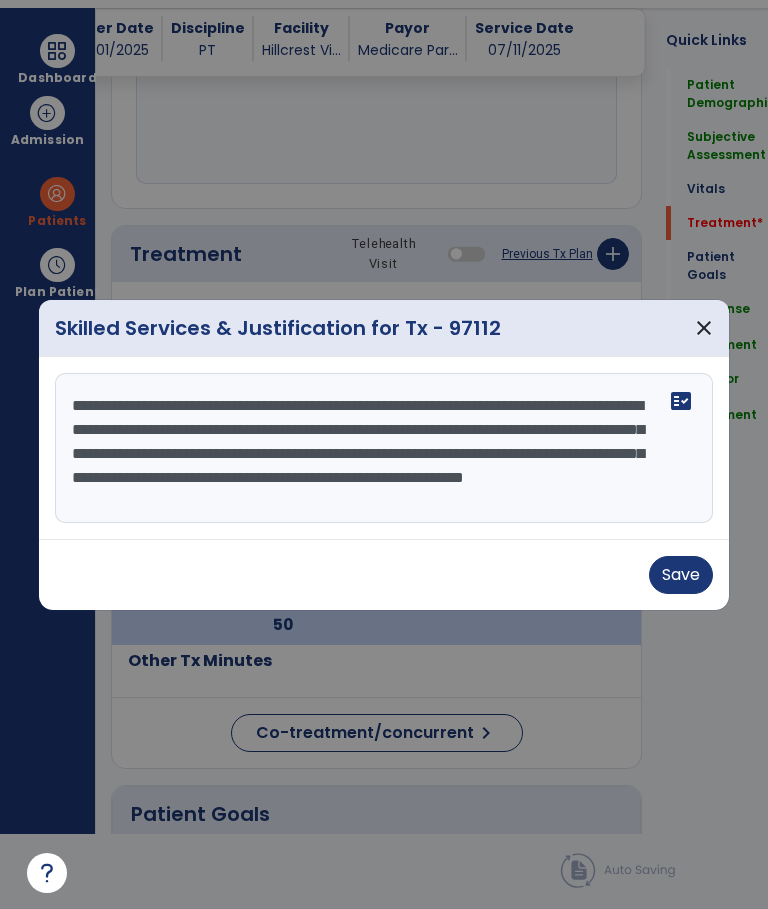 scroll, scrollTop: 16, scrollLeft: 0, axis: vertical 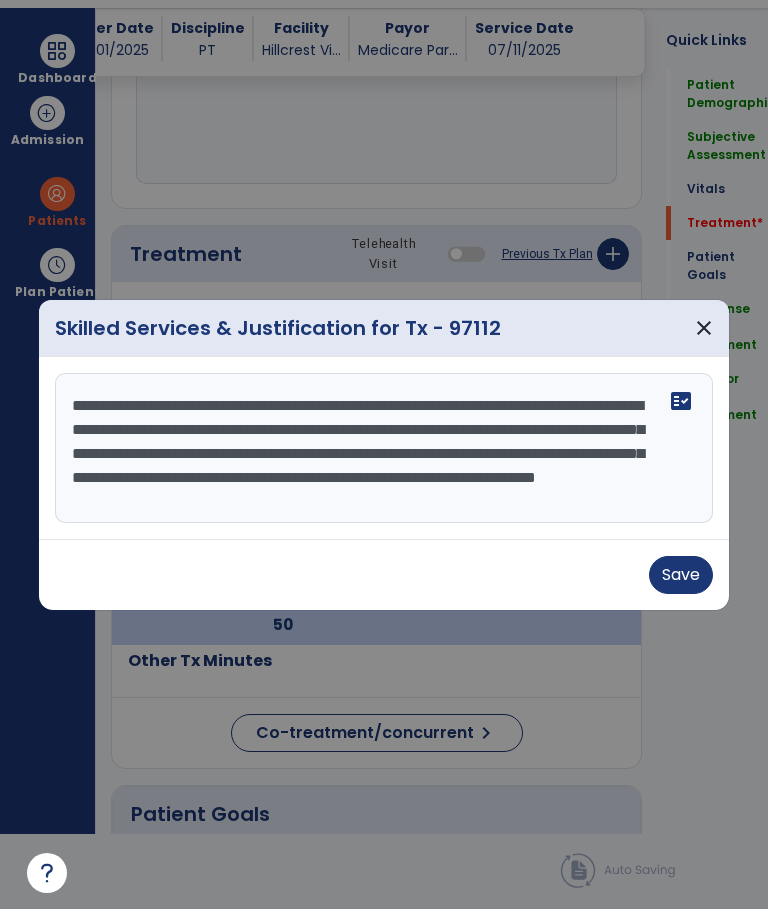 type on "**********" 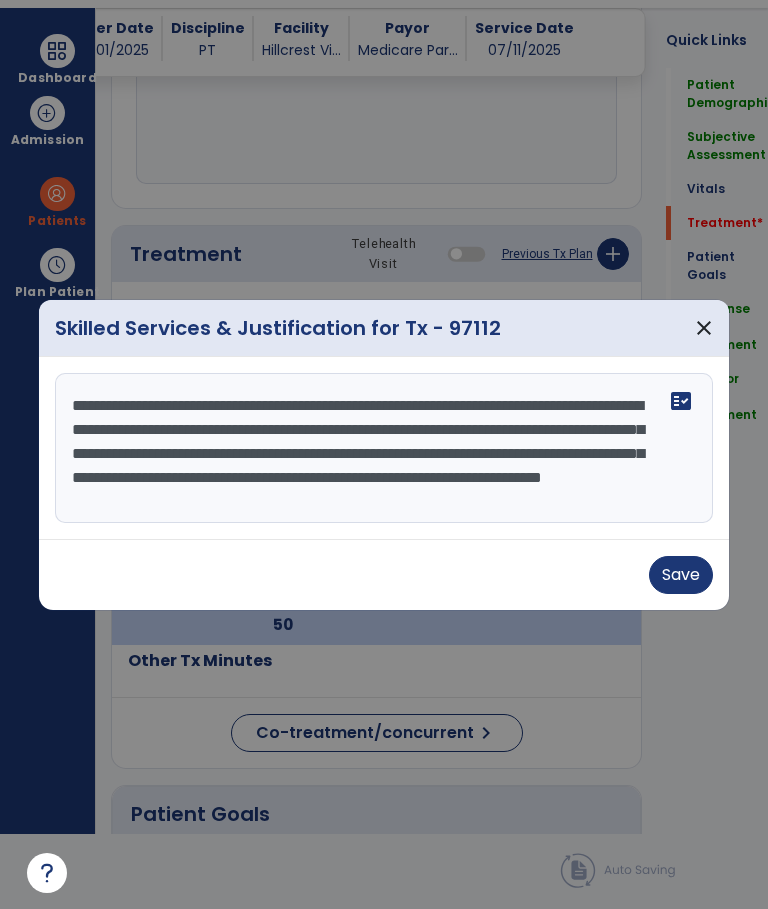 click on "Save" at bounding box center [681, 575] 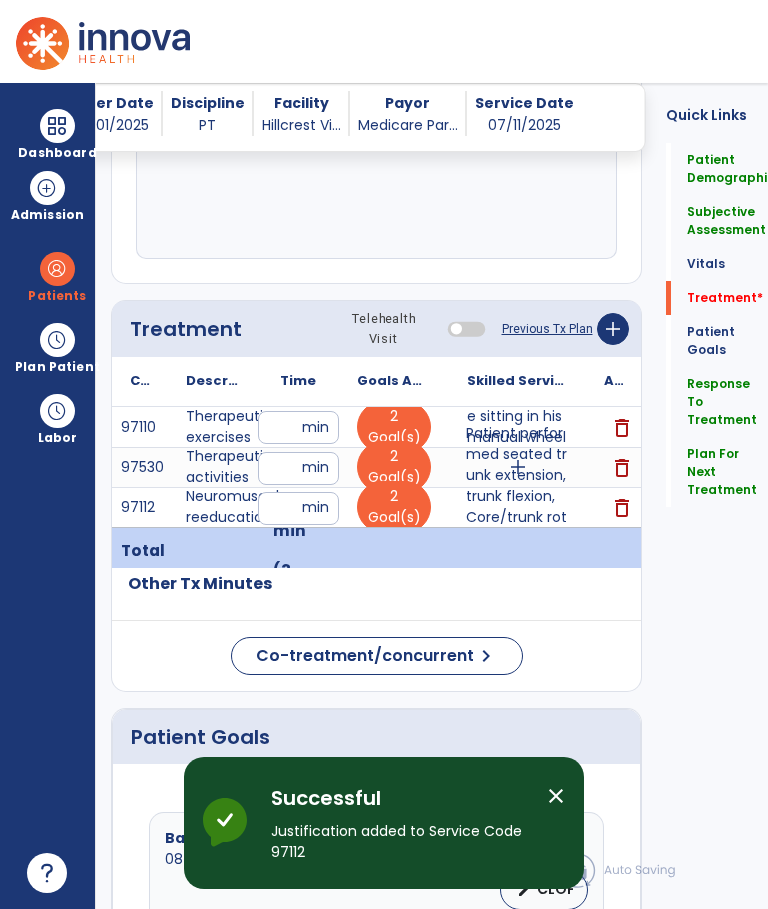 scroll, scrollTop: 75, scrollLeft: 0, axis: vertical 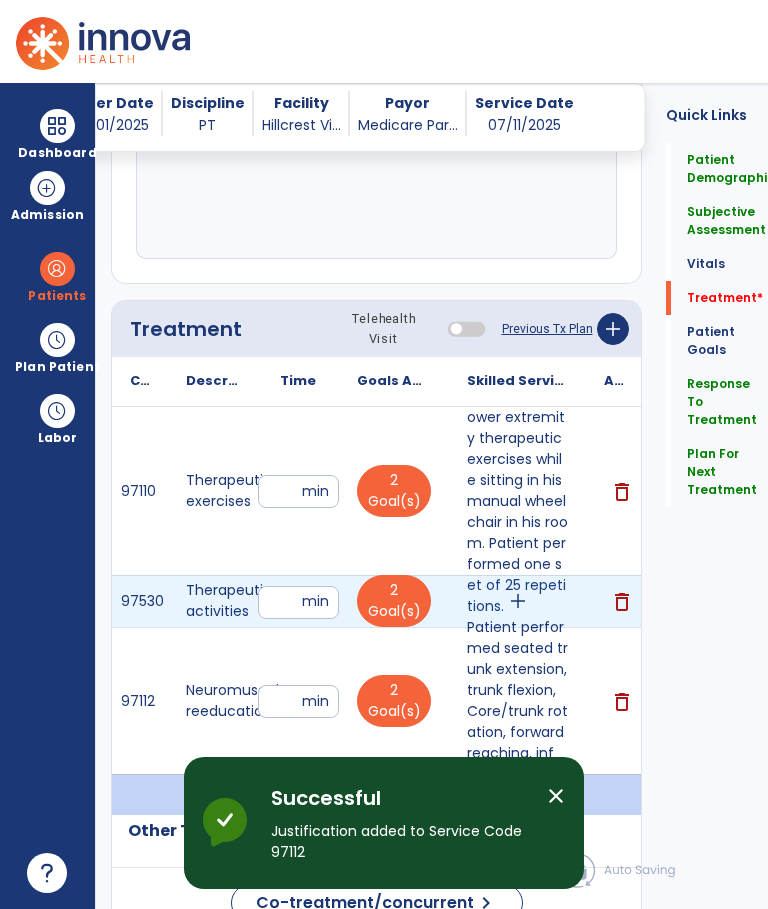 click on "add" at bounding box center [517, 601] 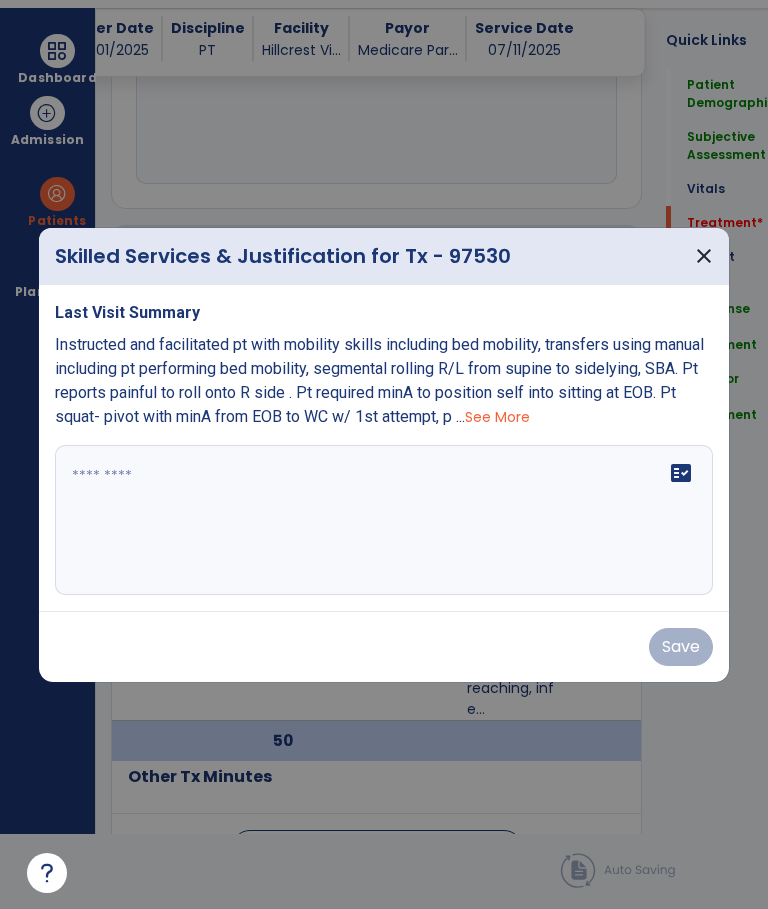 scroll, scrollTop: 0, scrollLeft: 0, axis: both 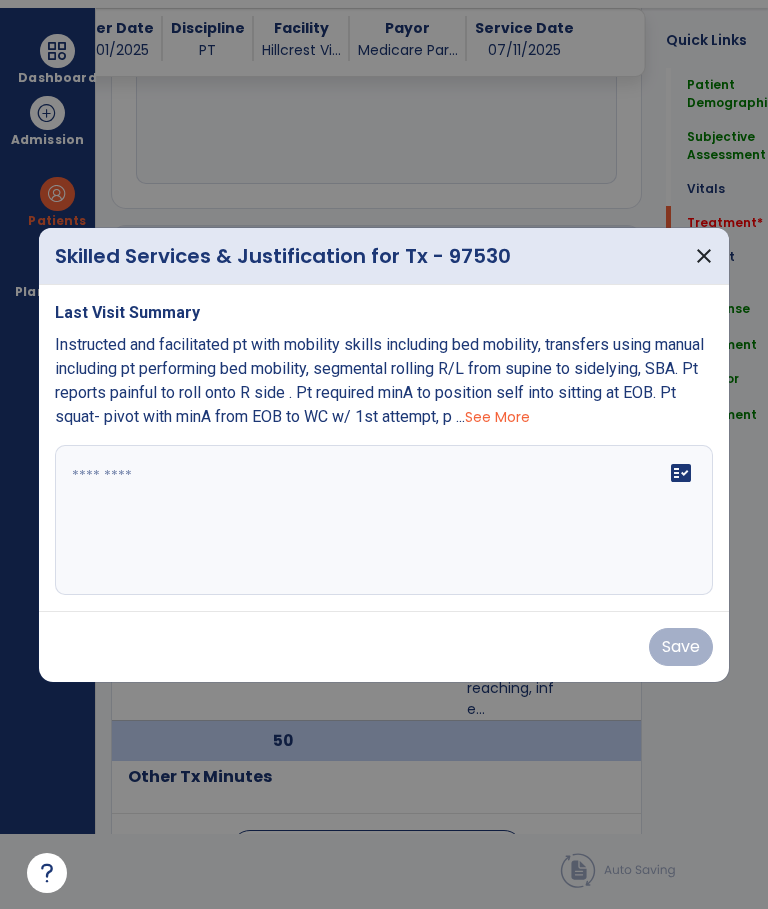 click on "fact_check" at bounding box center [383, 520] 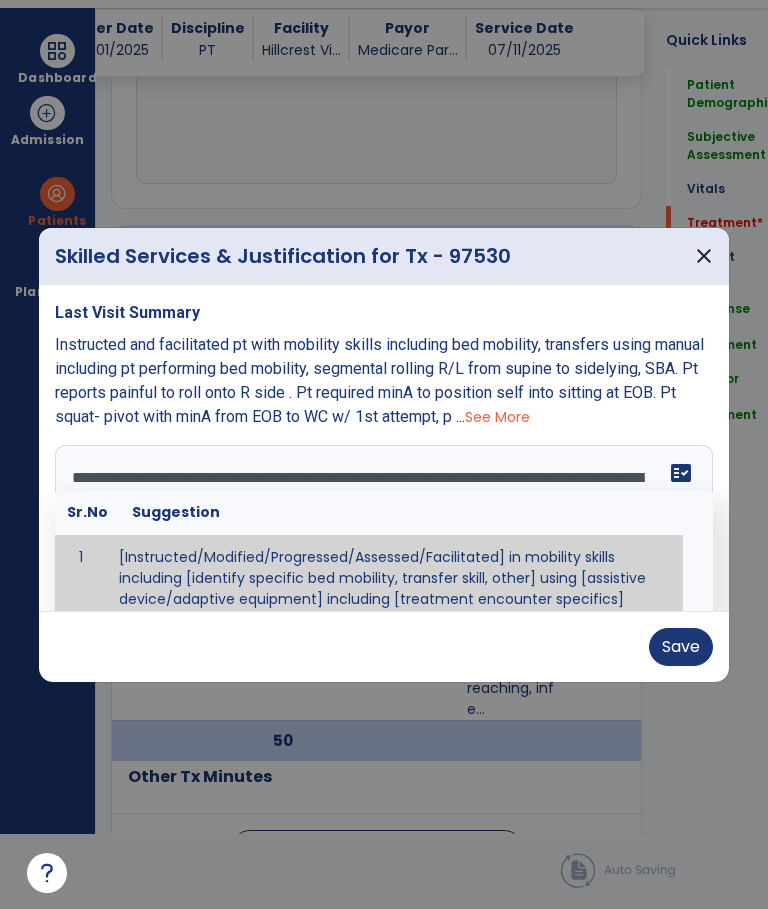 scroll, scrollTop: 16, scrollLeft: 0, axis: vertical 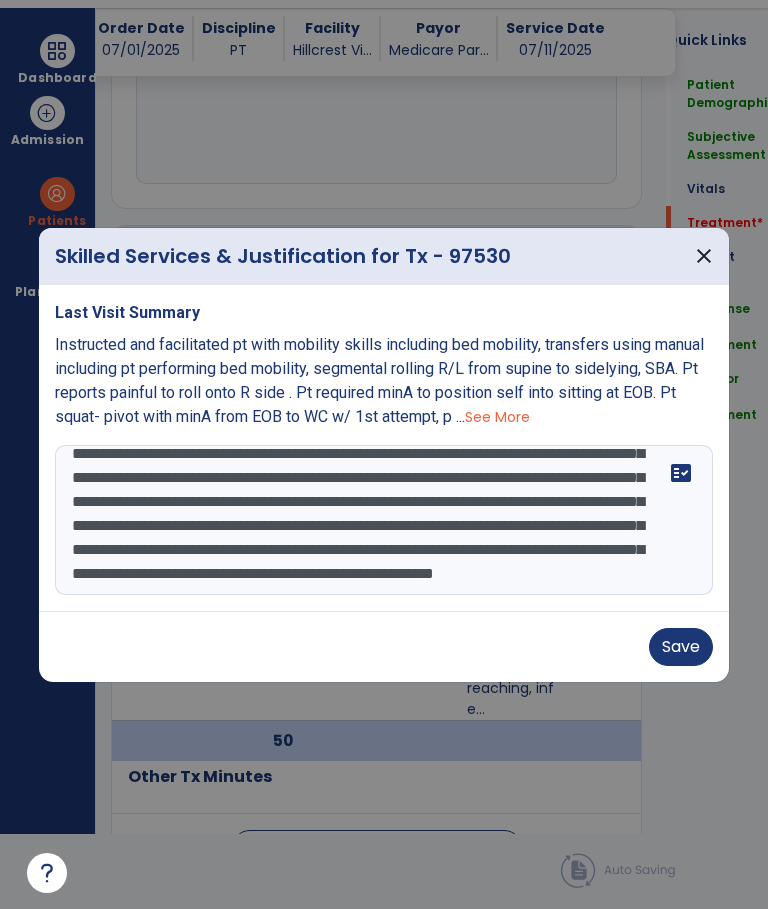 click on "**********" at bounding box center [383, 520] 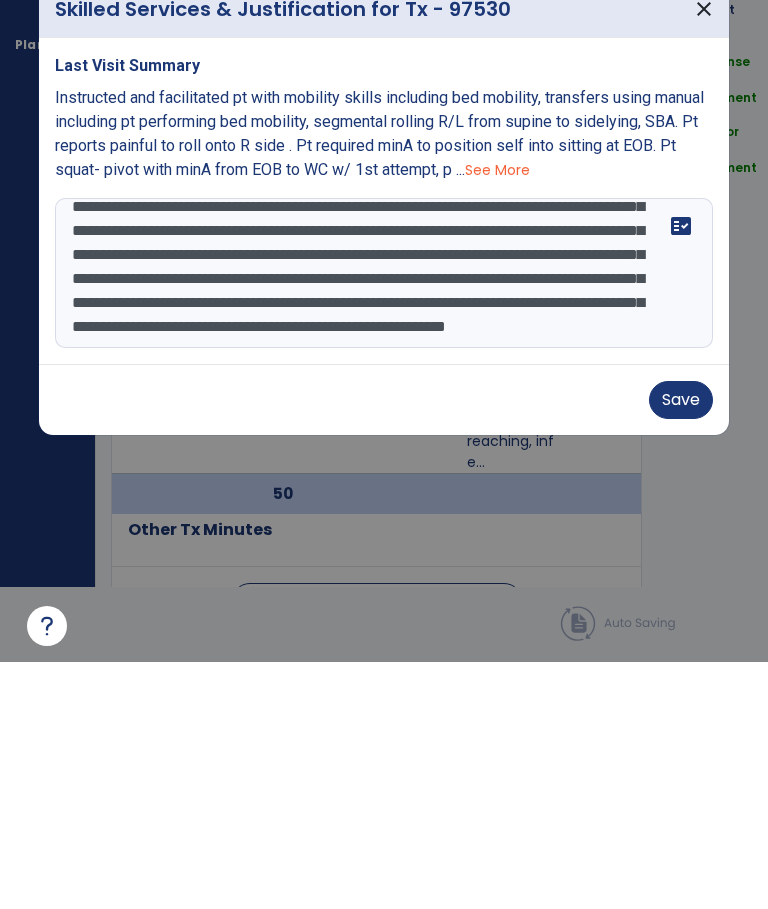 scroll, scrollTop: 112, scrollLeft: 0, axis: vertical 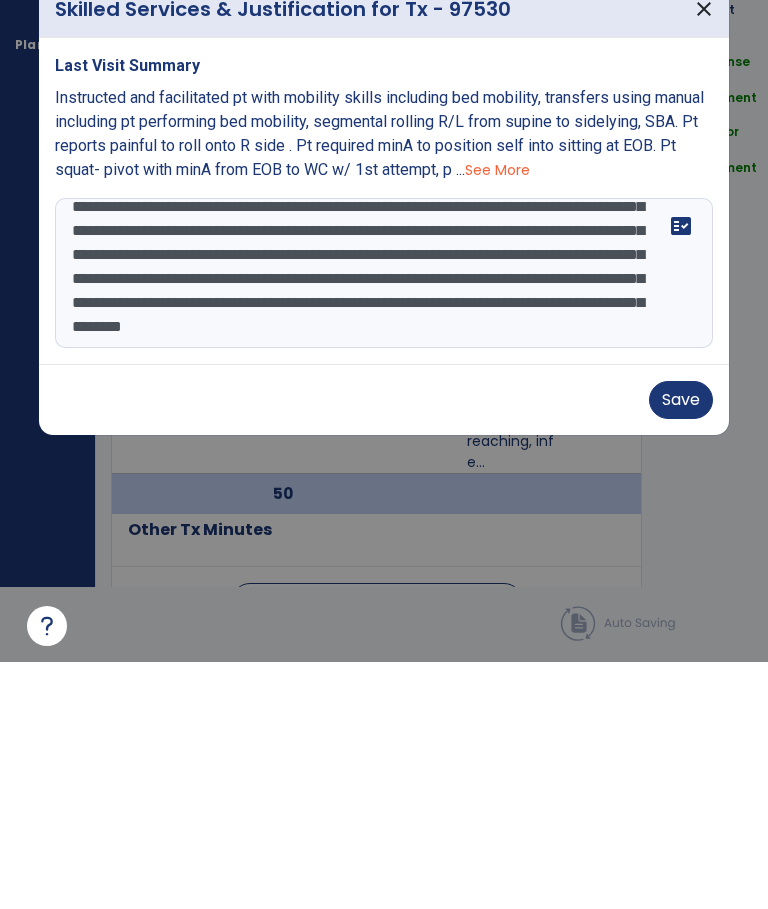 type on "**********" 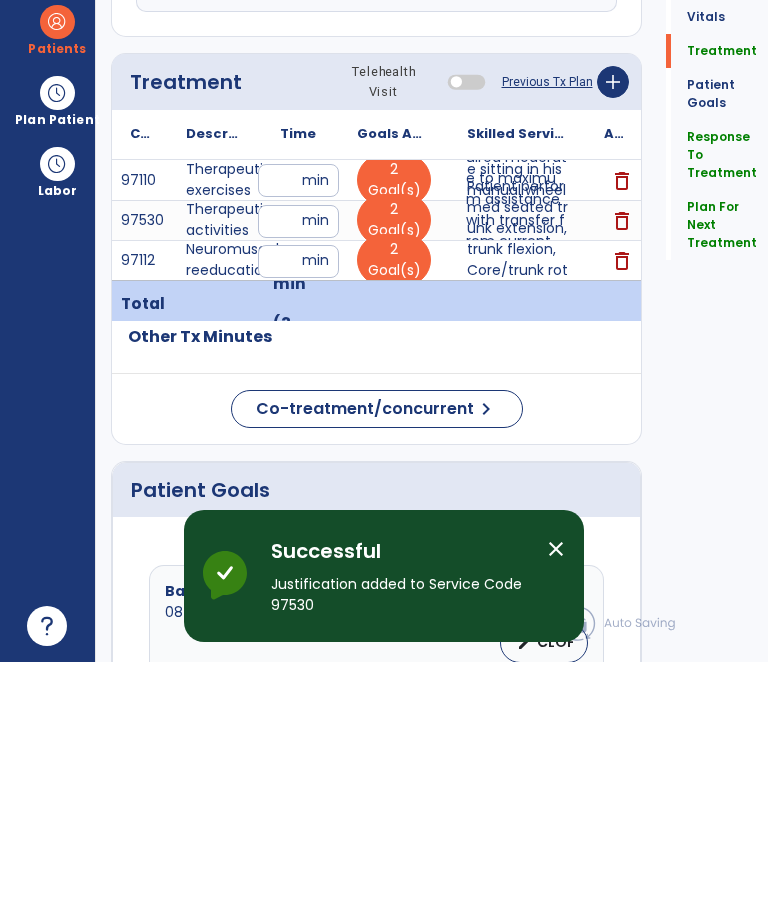 scroll, scrollTop: 75, scrollLeft: 0, axis: vertical 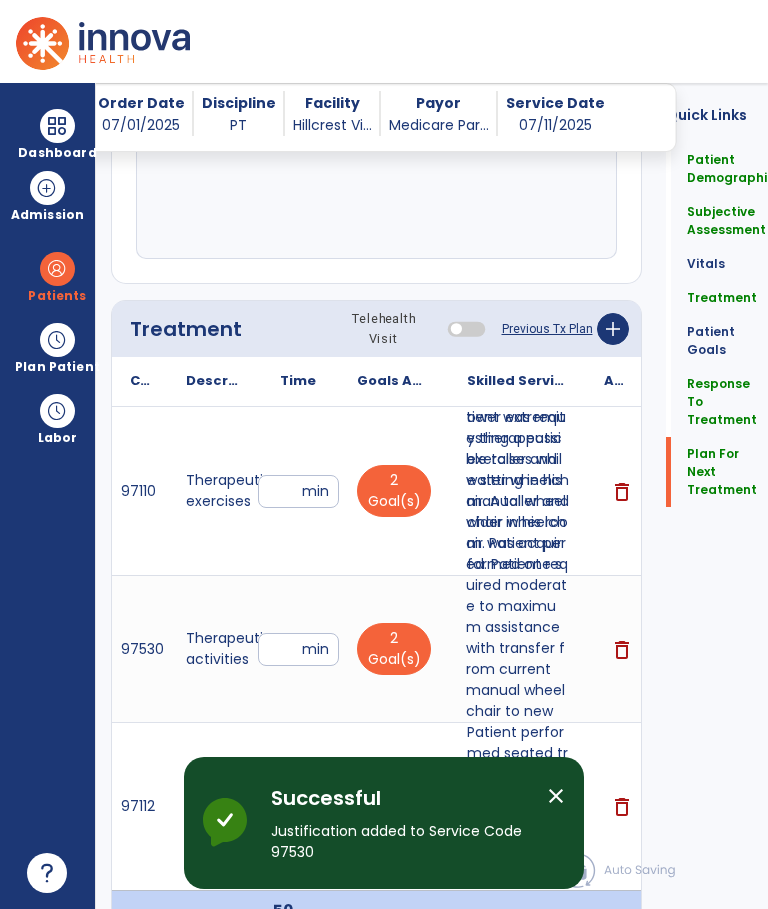 click on "Plan For Next Treatment" 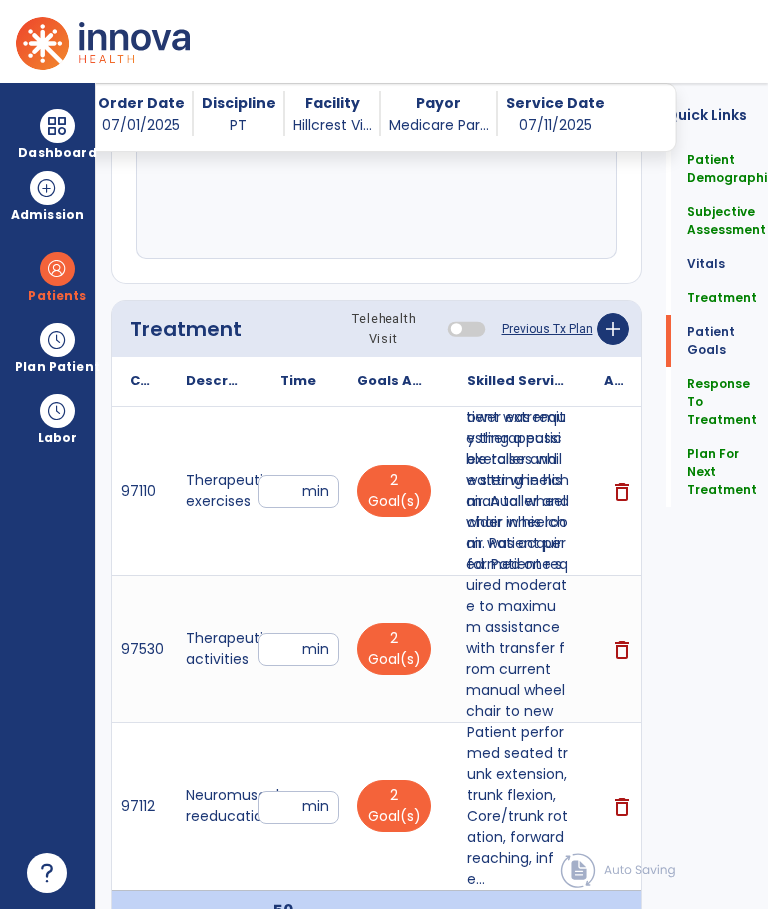 scroll, scrollTop: 5658, scrollLeft: 0, axis: vertical 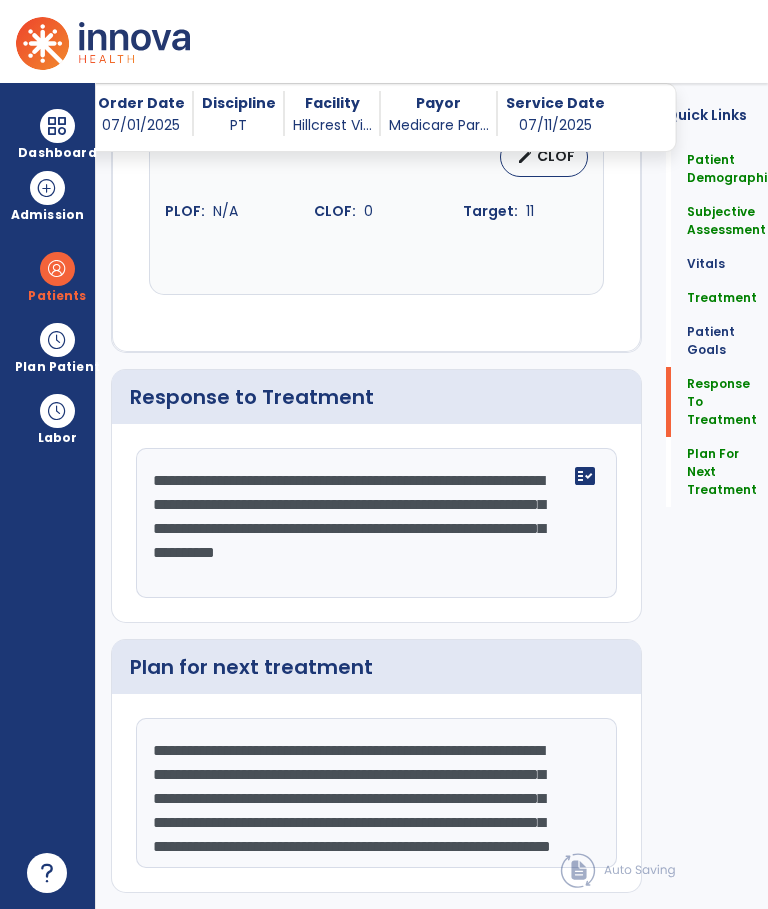 click on "Sign Doc" 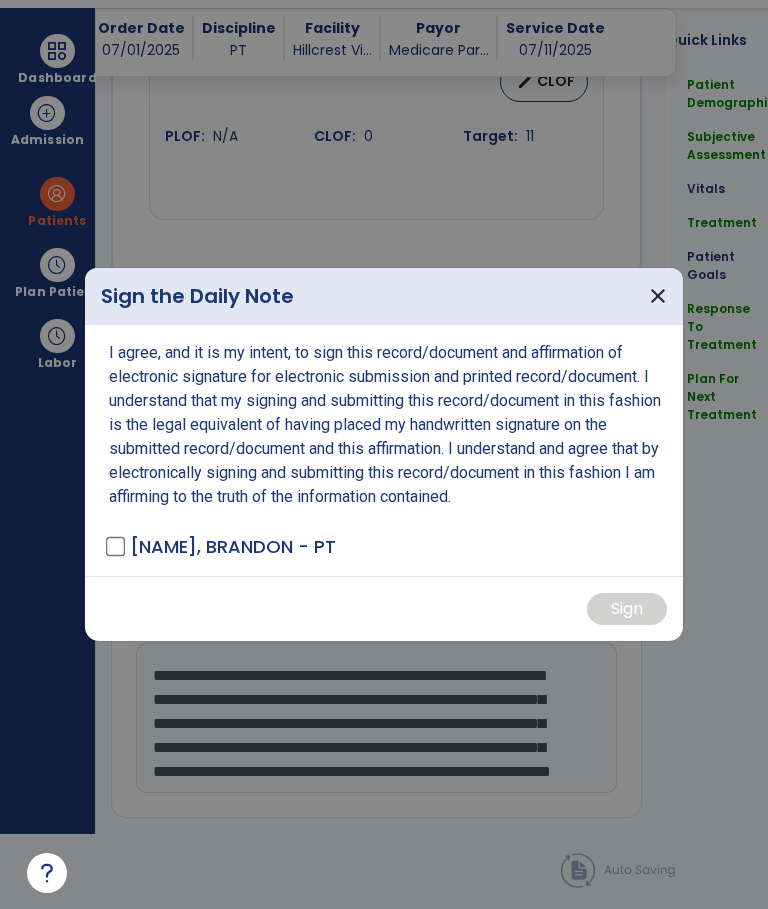 scroll, scrollTop: 0, scrollLeft: 0, axis: both 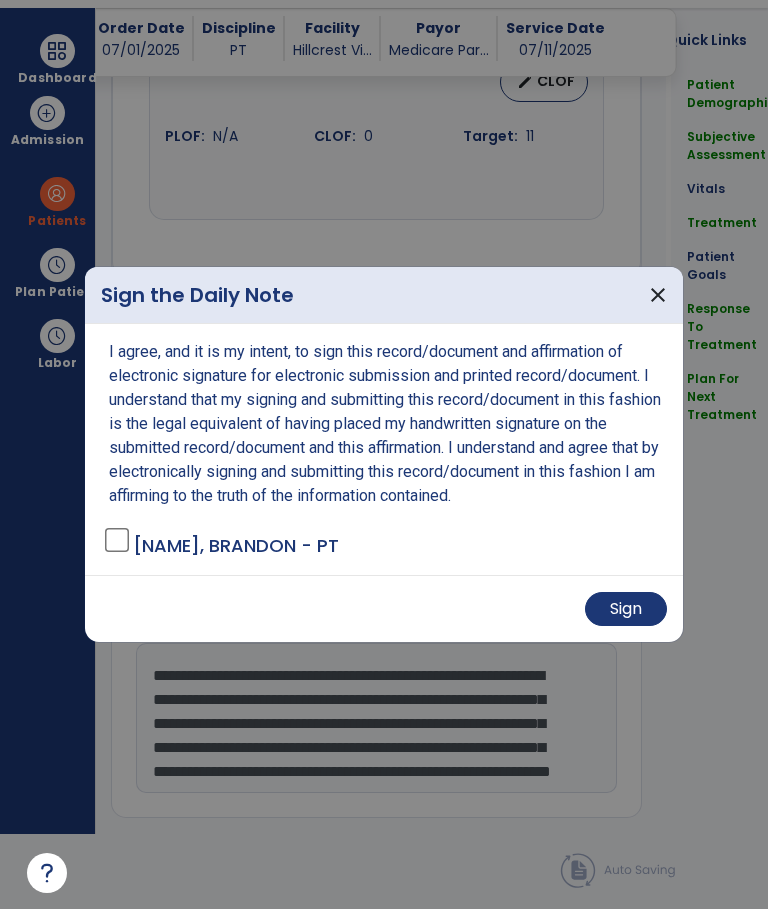 click on "Sign" at bounding box center [626, 609] 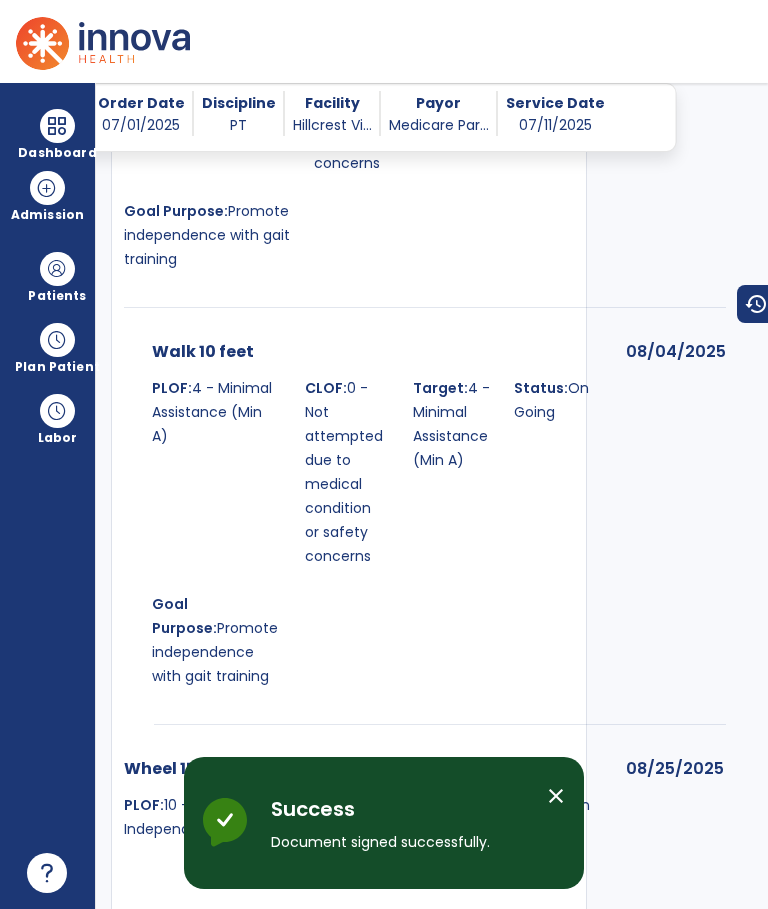 scroll, scrollTop: 75, scrollLeft: 0, axis: vertical 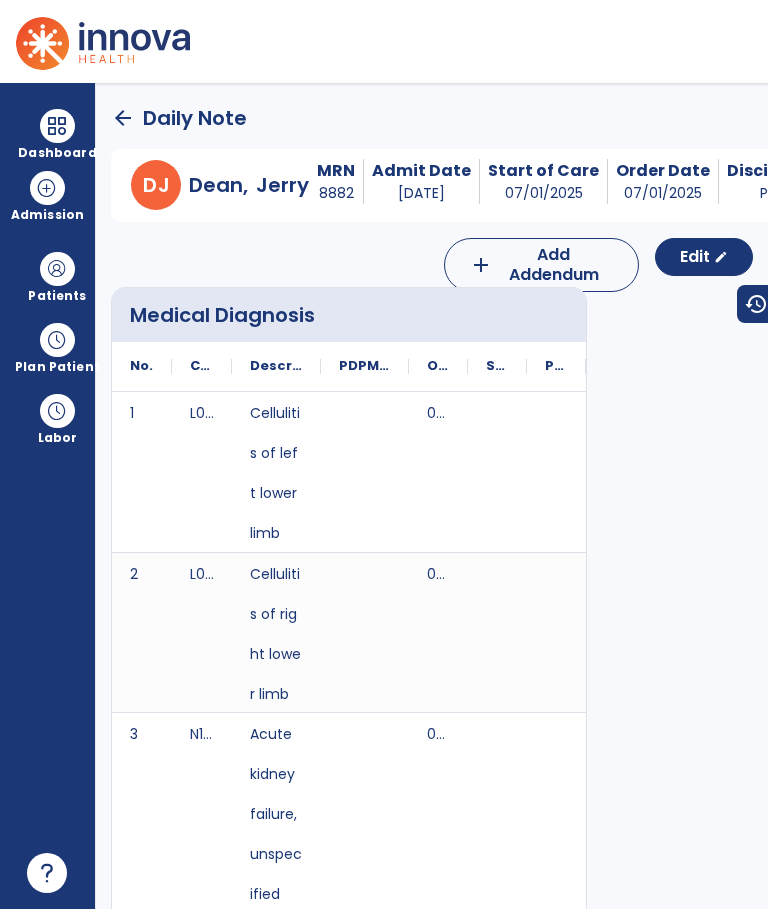 click on "arrow_back   Daily Note   D  J  [LAST],   J  [FIRST] MRN 8882 Admit Date 07/29/2021 Start of Care 07/01/2025 Order Date 07/01/2025 Discipline PT Facility Hillcrest Vi... Payor Medicare Par... Service Date 07/11/2025  add  Add Addendum Edit  edit  Medical Diagnosis
No.
Code
Description" at bounding box center [432, 496] 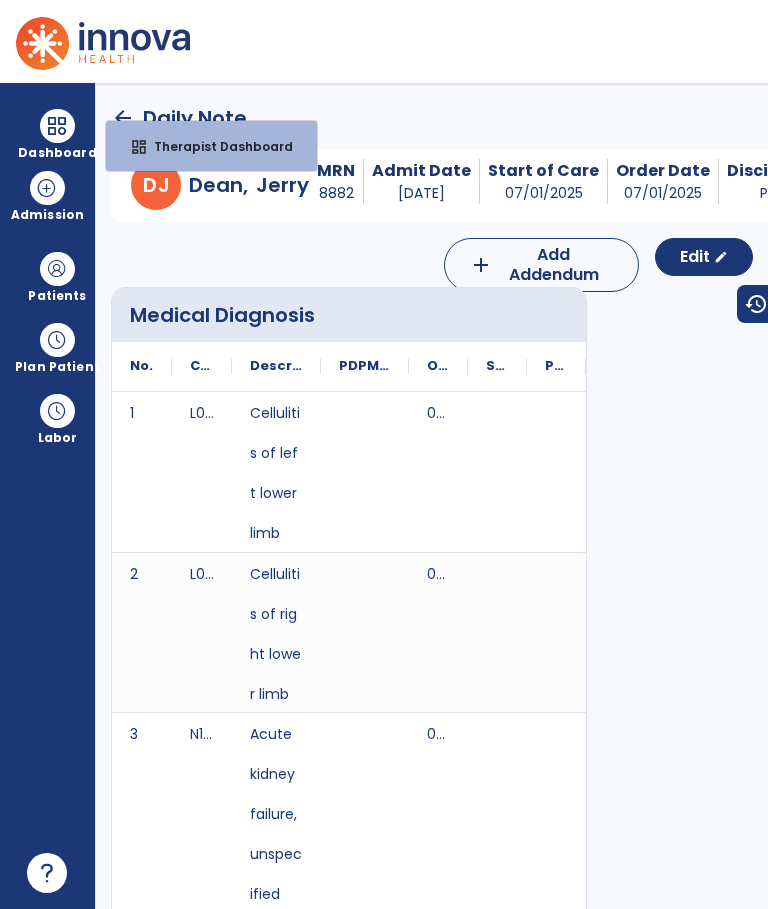 click on "dashboard" at bounding box center (139, 147) 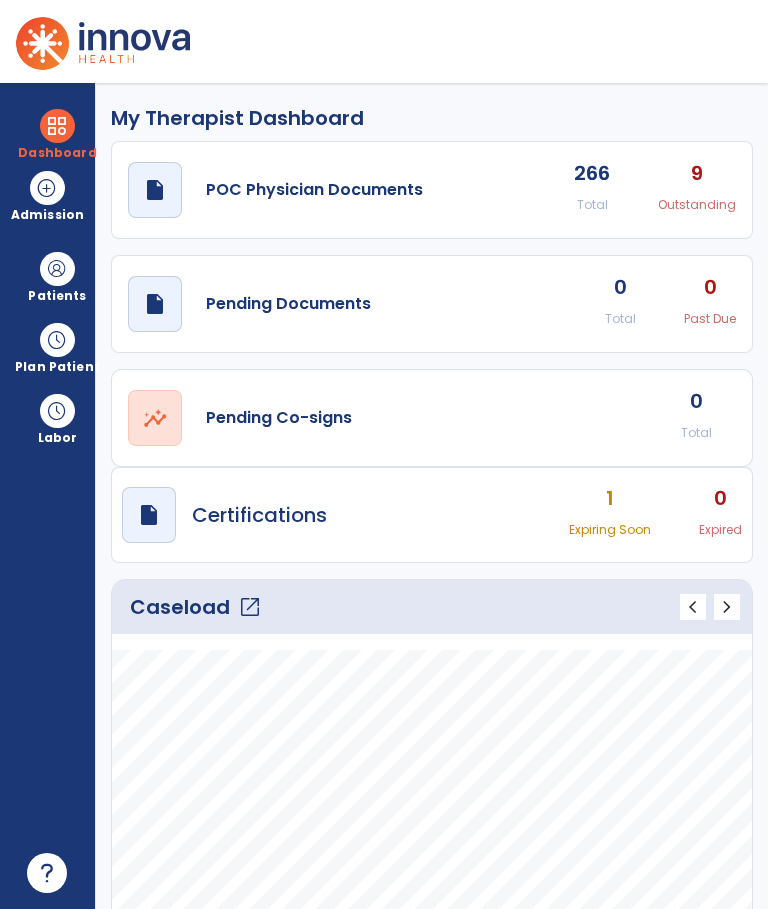 click on "open_in_new  Pending Co-signs 0 Total" 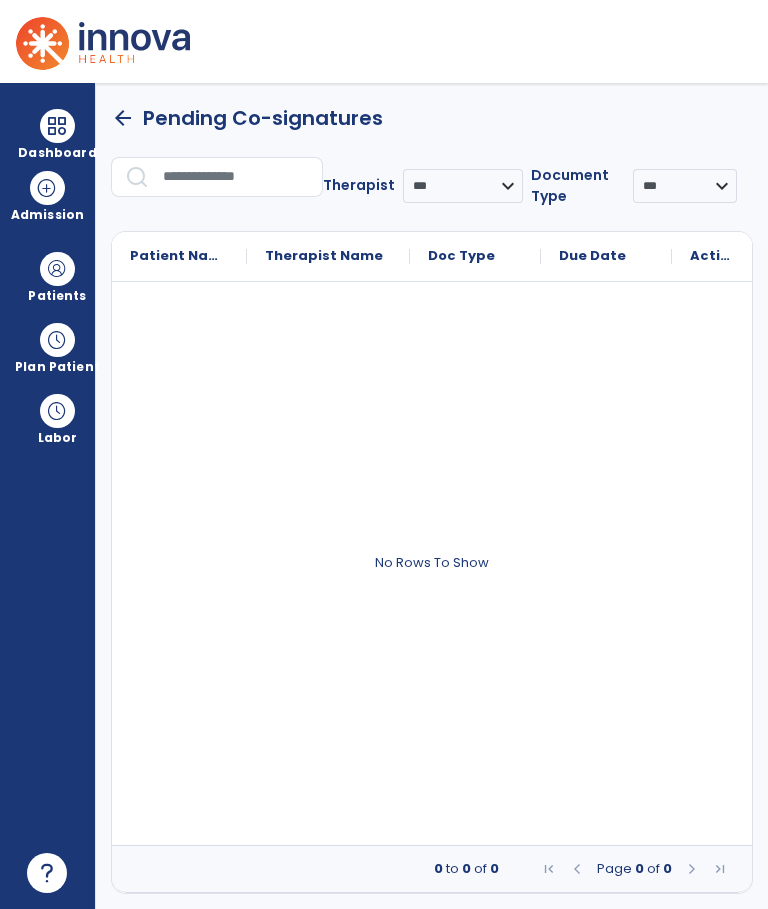 scroll, scrollTop: 0, scrollLeft: 0, axis: both 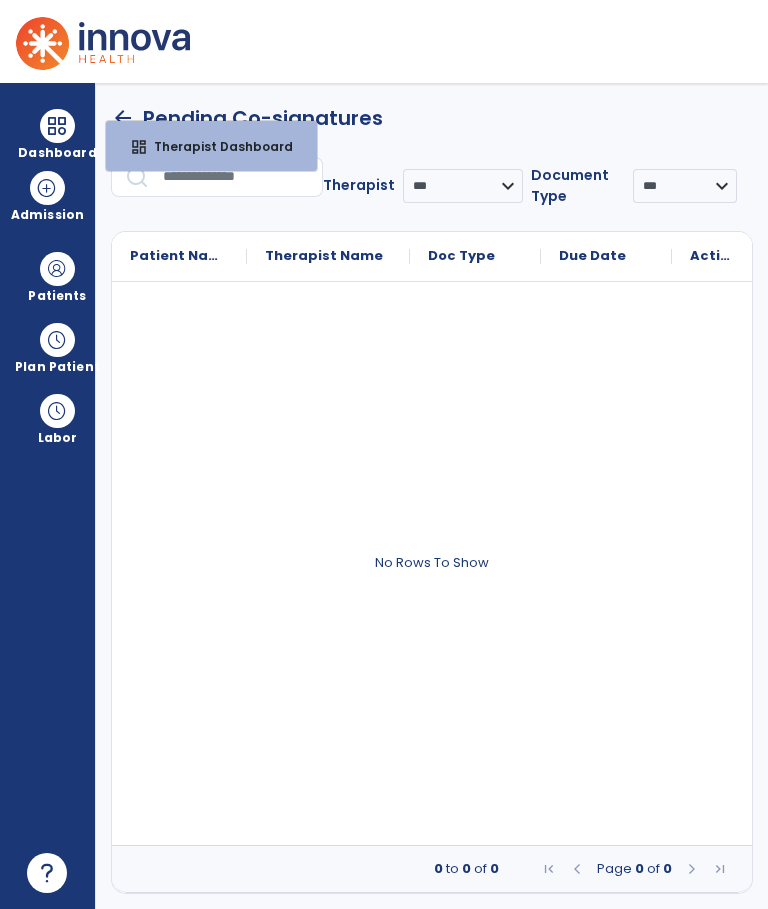 click on "Therapist Dashboard" at bounding box center [215, 146] 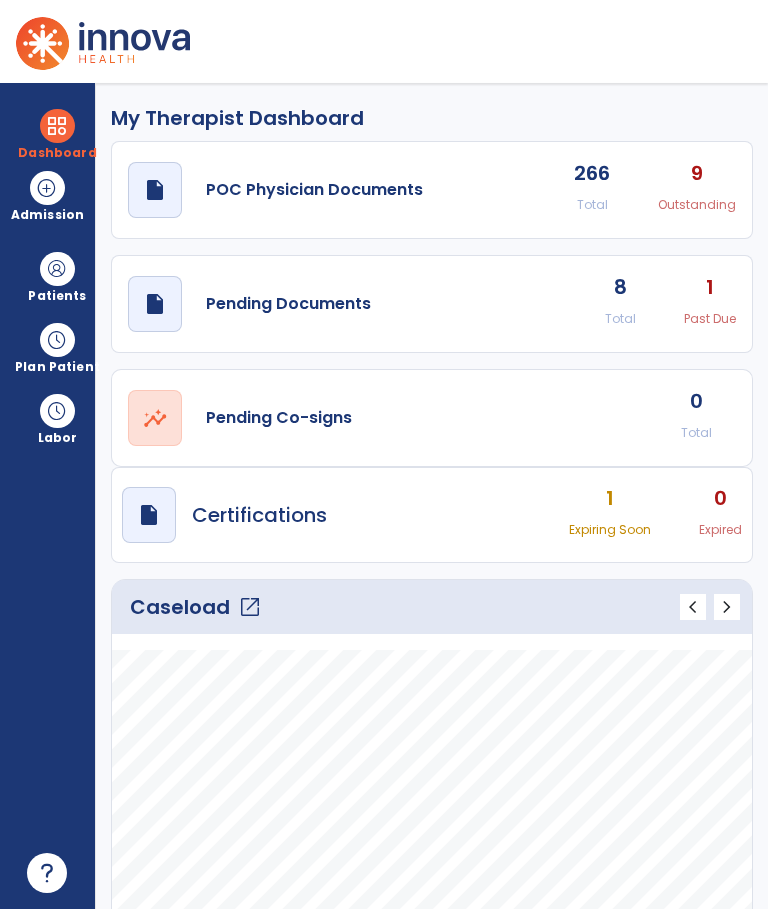 click on "open_in_new" 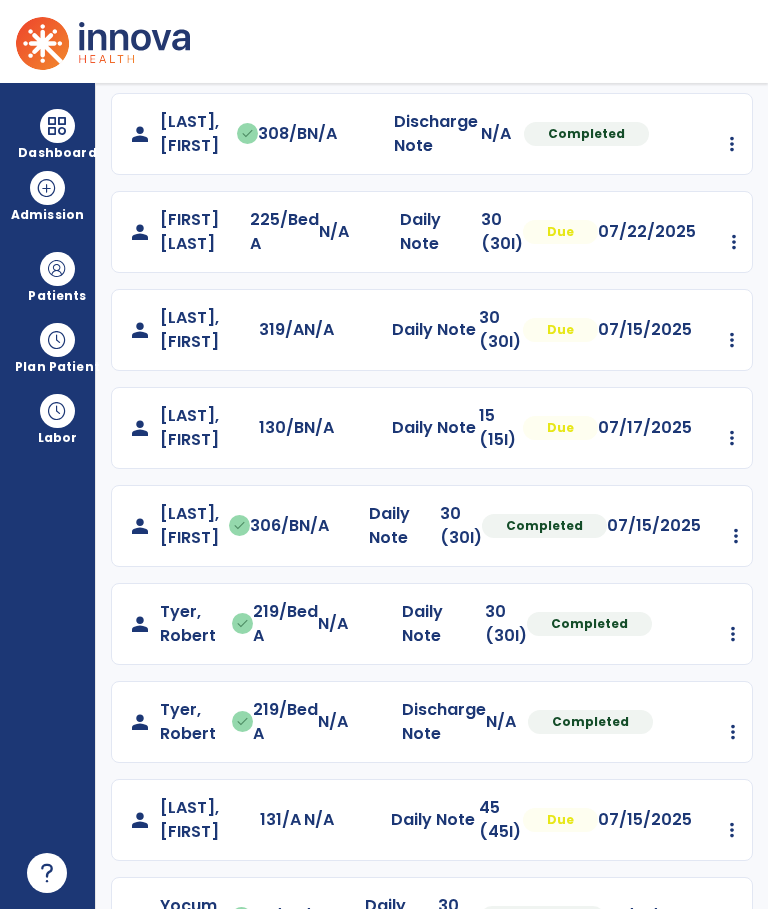 scroll, scrollTop: 1210, scrollLeft: 0, axis: vertical 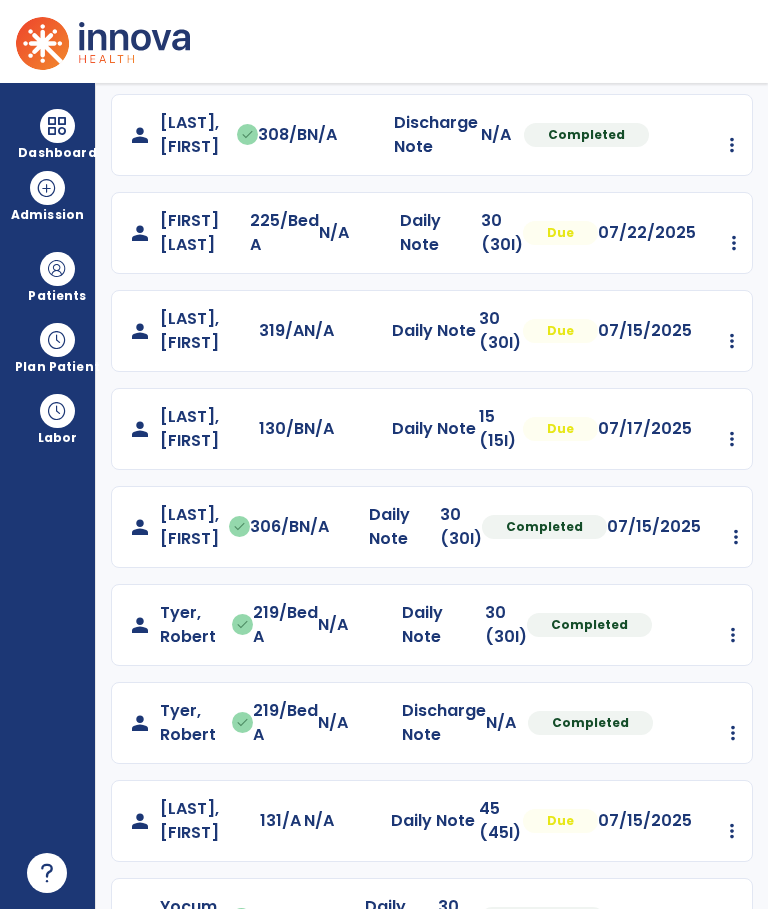 click at bounding box center (735, -737) 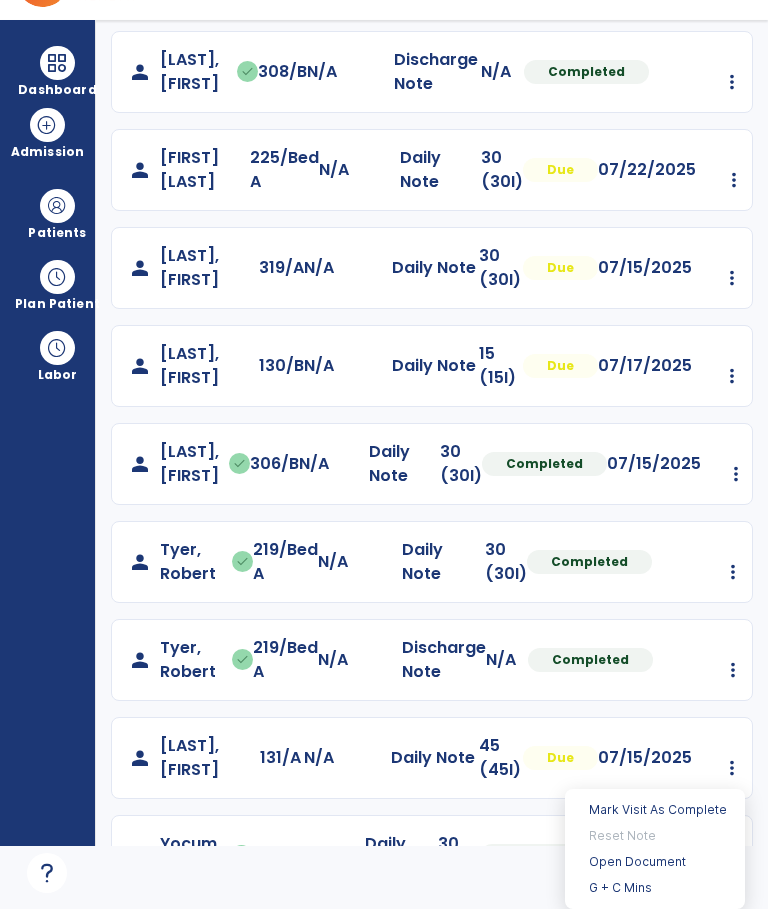 click on "Open Document" at bounding box center [655, 862] 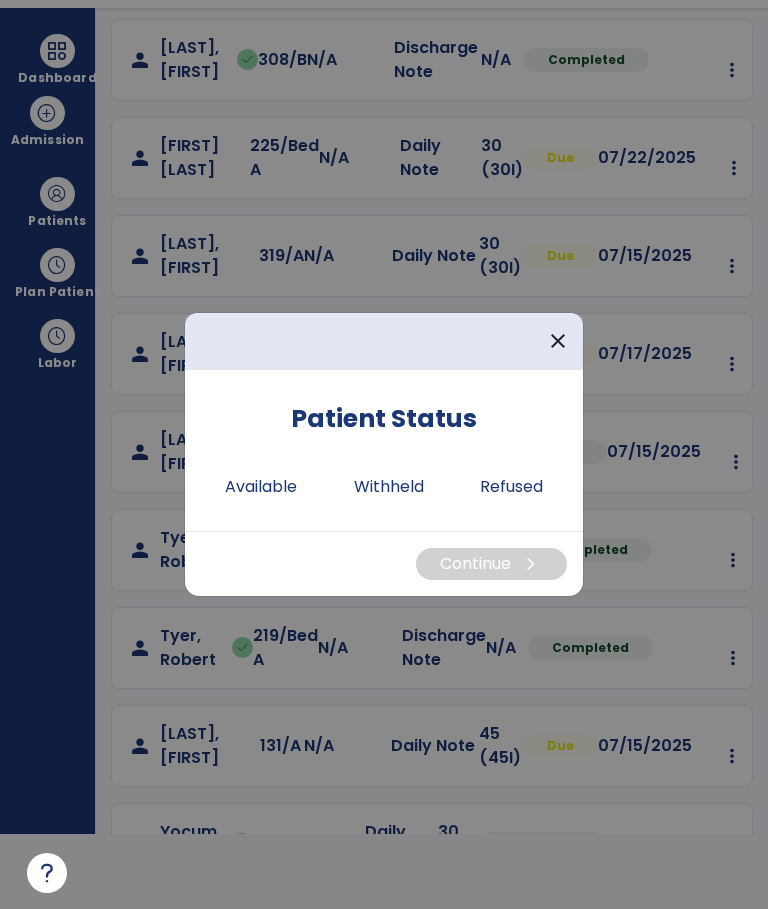 scroll, scrollTop: 0, scrollLeft: 0, axis: both 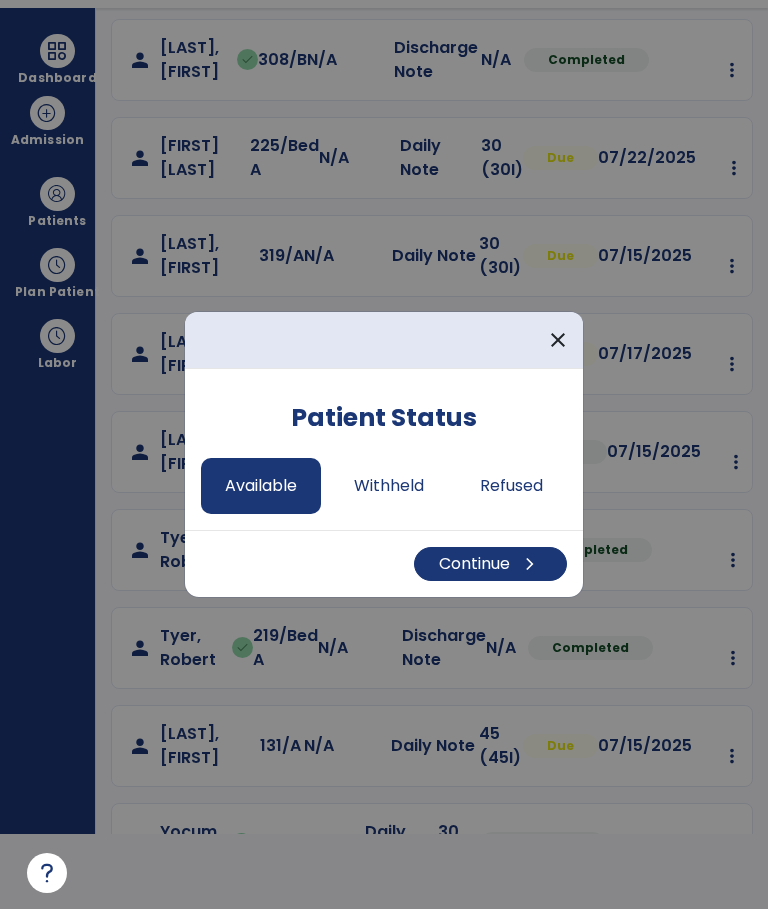 click on "Continue   chevron_right" at bounding box center [490, 564] 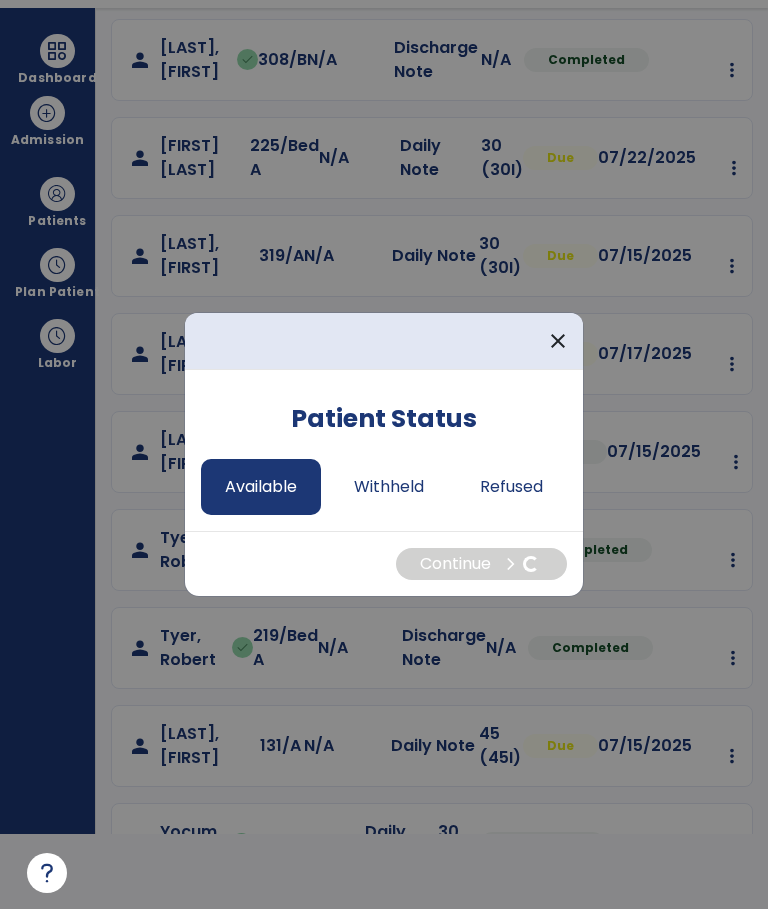 select on "*" 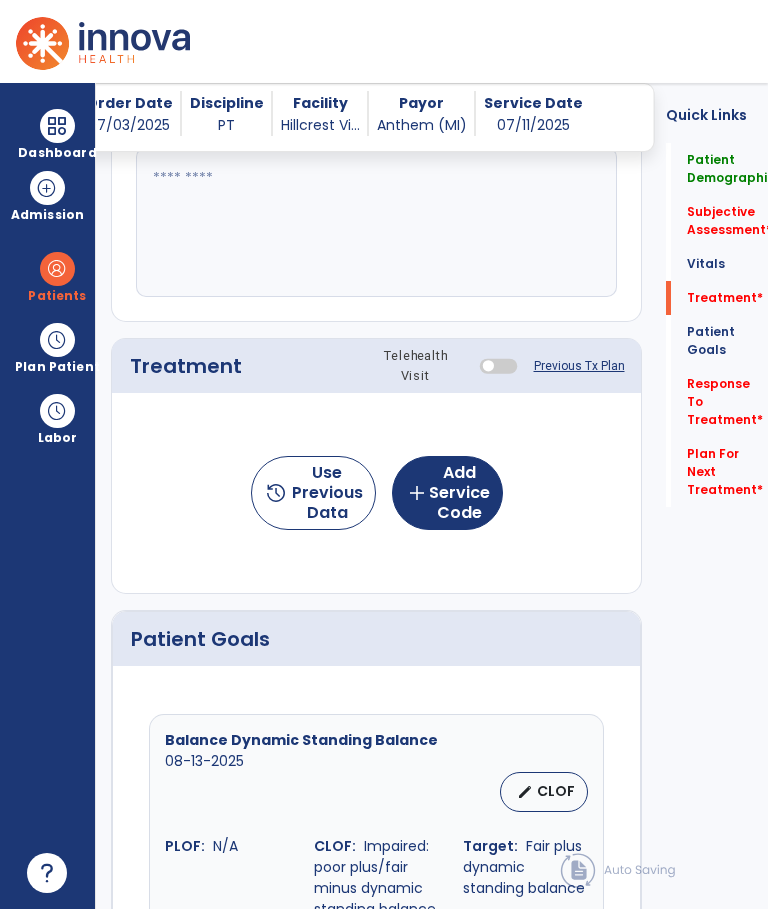 scroll, scrollTop: 75, scrollLeft: 0, axis: vertical 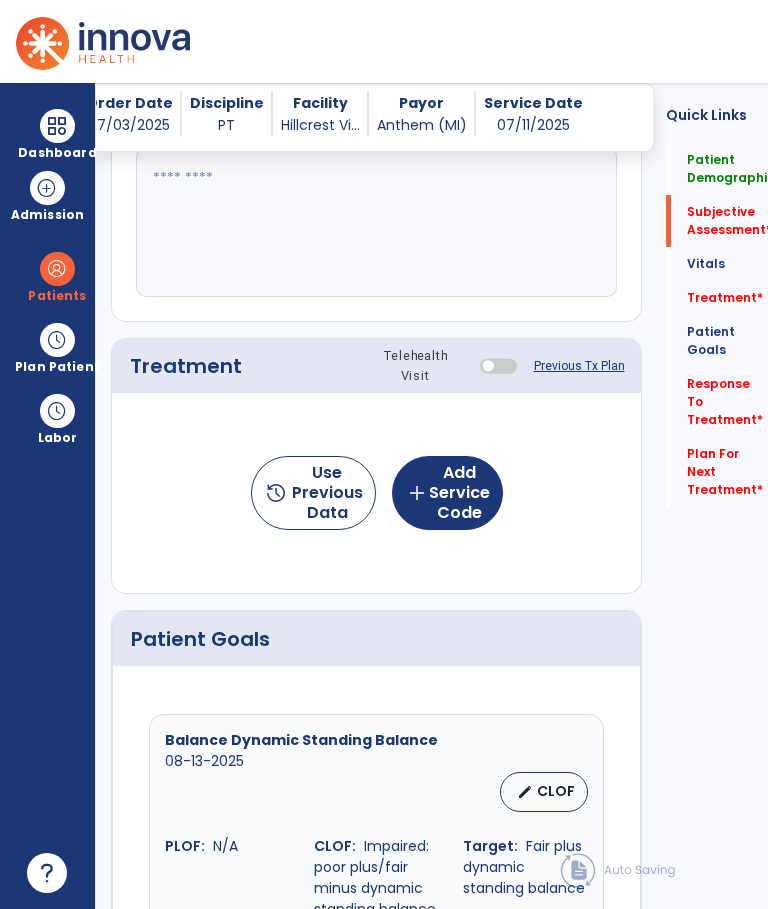 click on "Subjective Assessment   *" 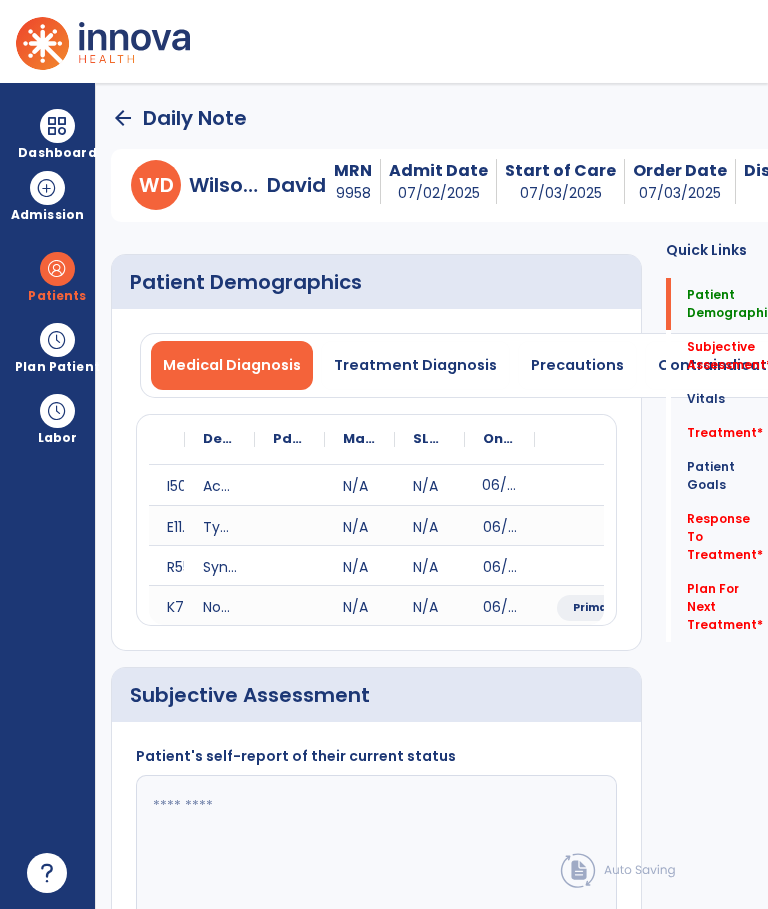 scroll, scrollTop: -73, scrollLeft: 0, axis: vertical 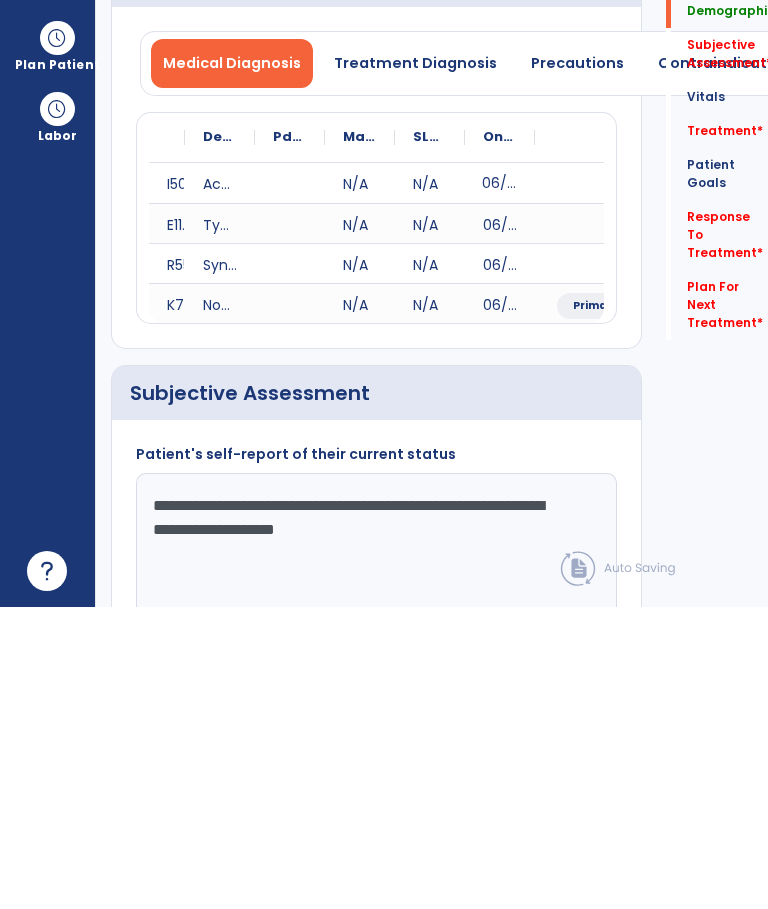 click on "**********" 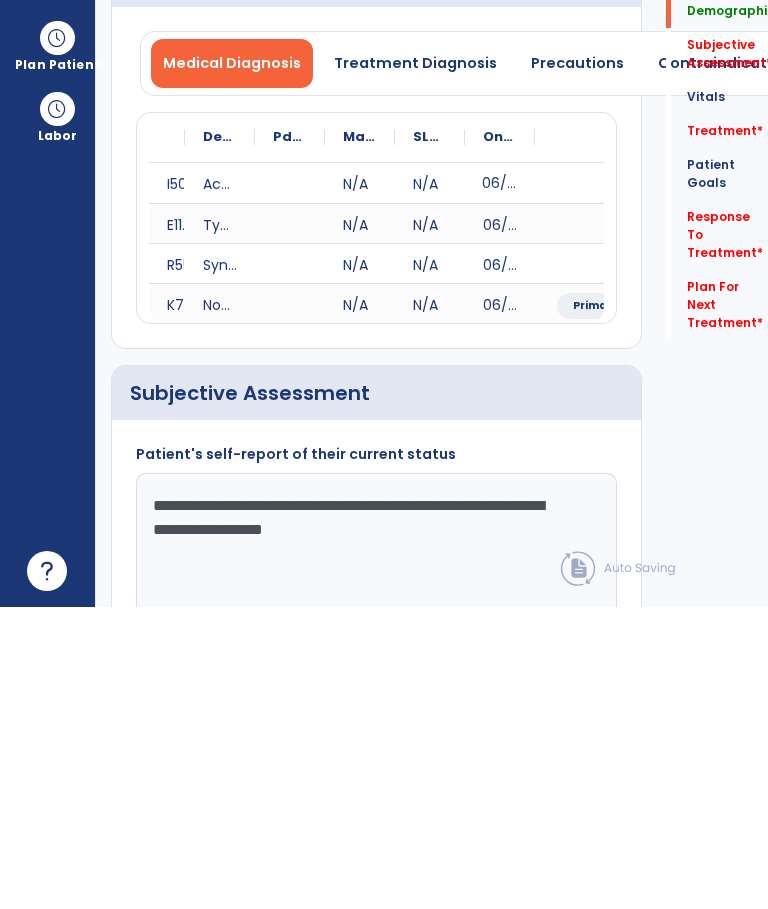 click on "**********" 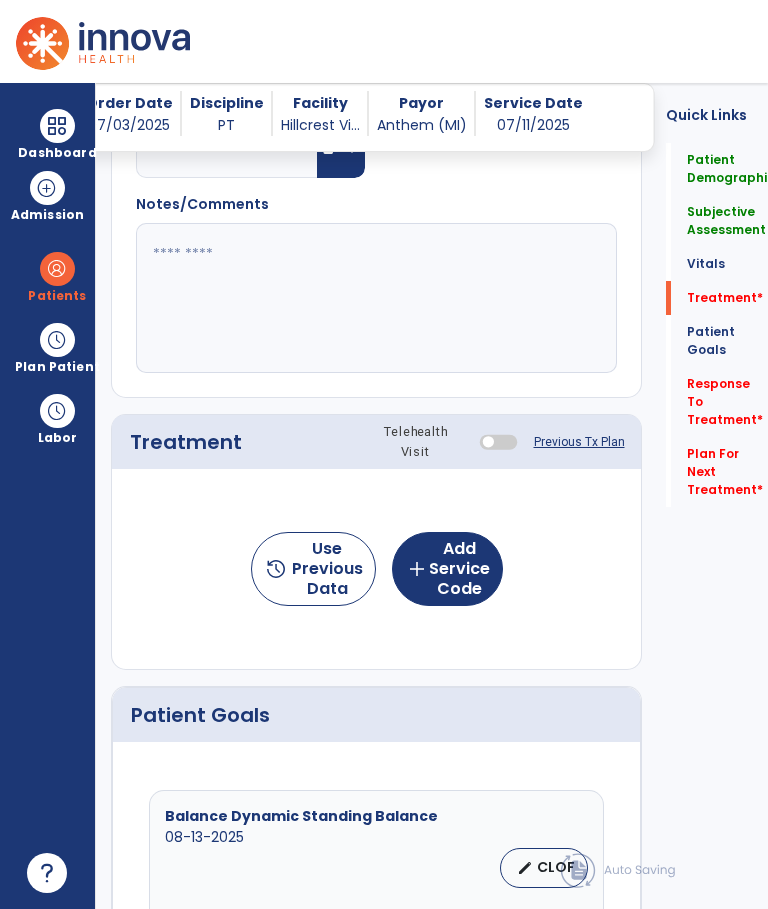 scroll, scrollTop: 1135, scrollLeft: 0, axis: vertical 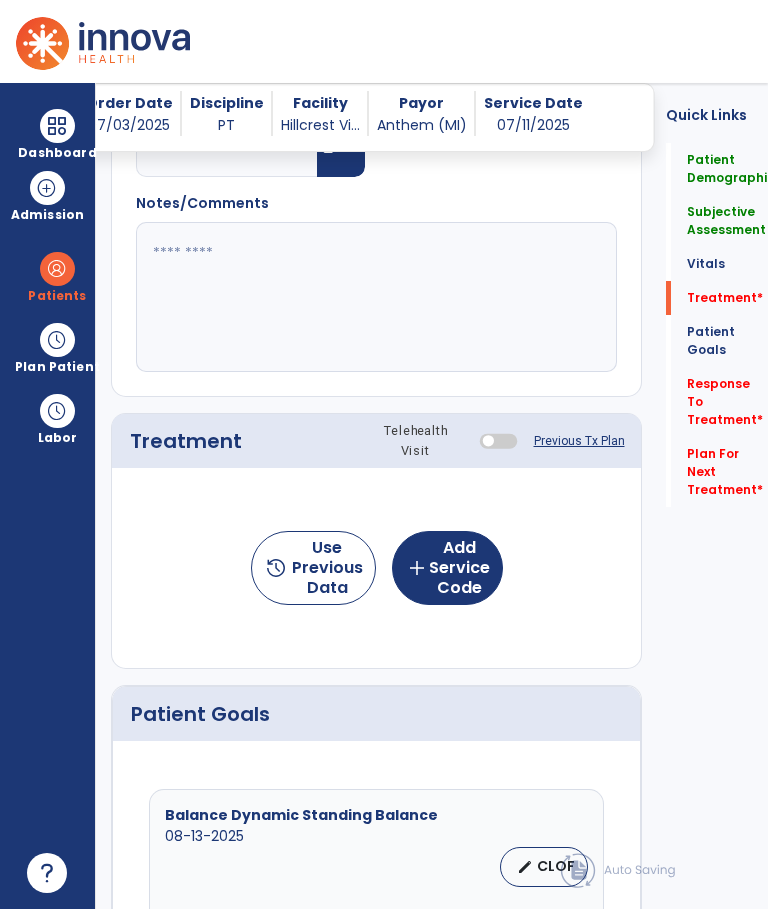 type on "**********" 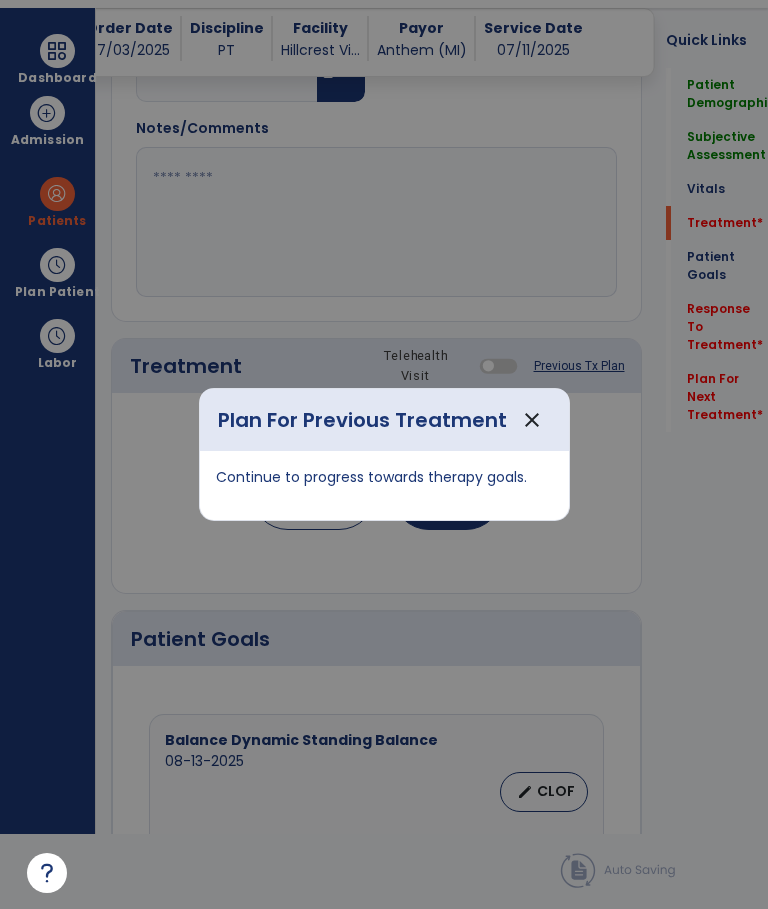 scroll, scrollTop: 0, scrollLeft: 0, axis: both 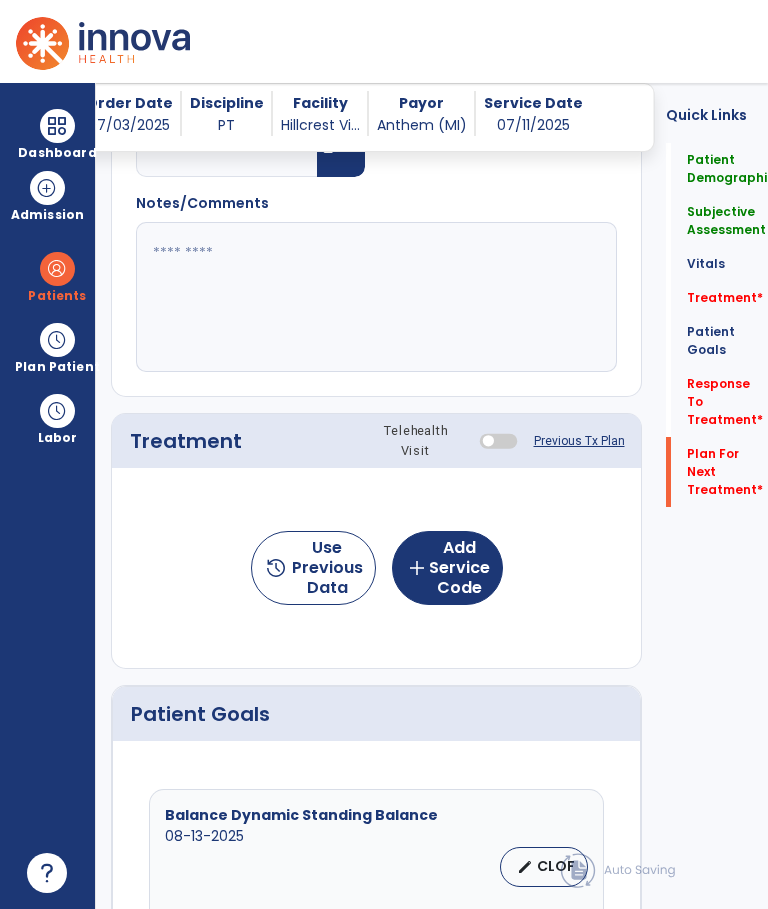 click on "Plan For Next Treatment   *" 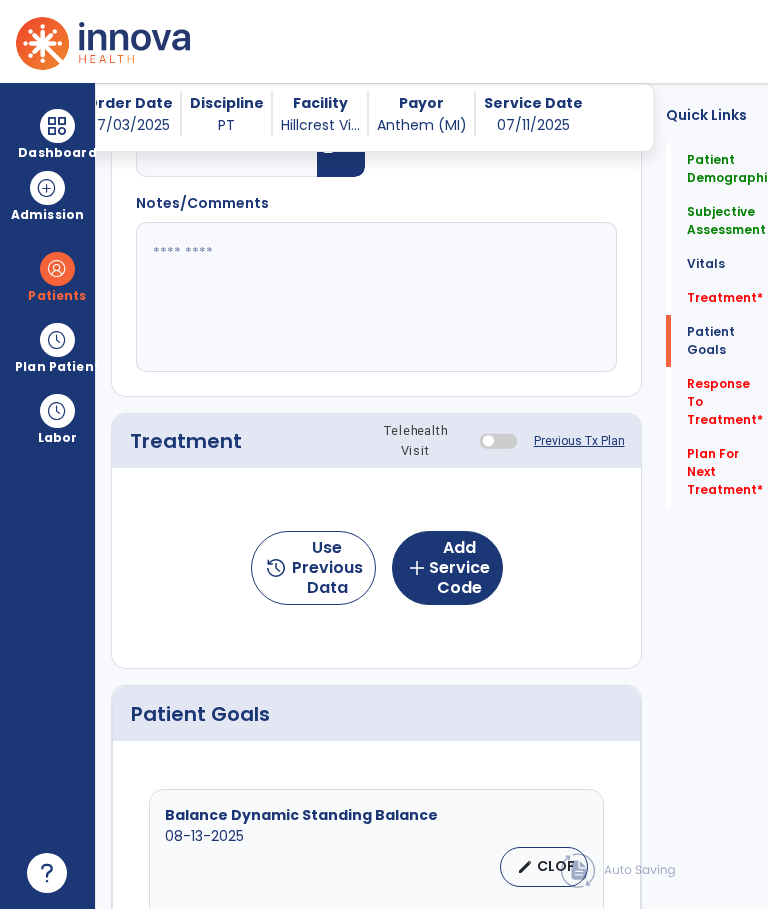 scroll, scrollTop: 5019, scrollLeft: 0, axis: vertical 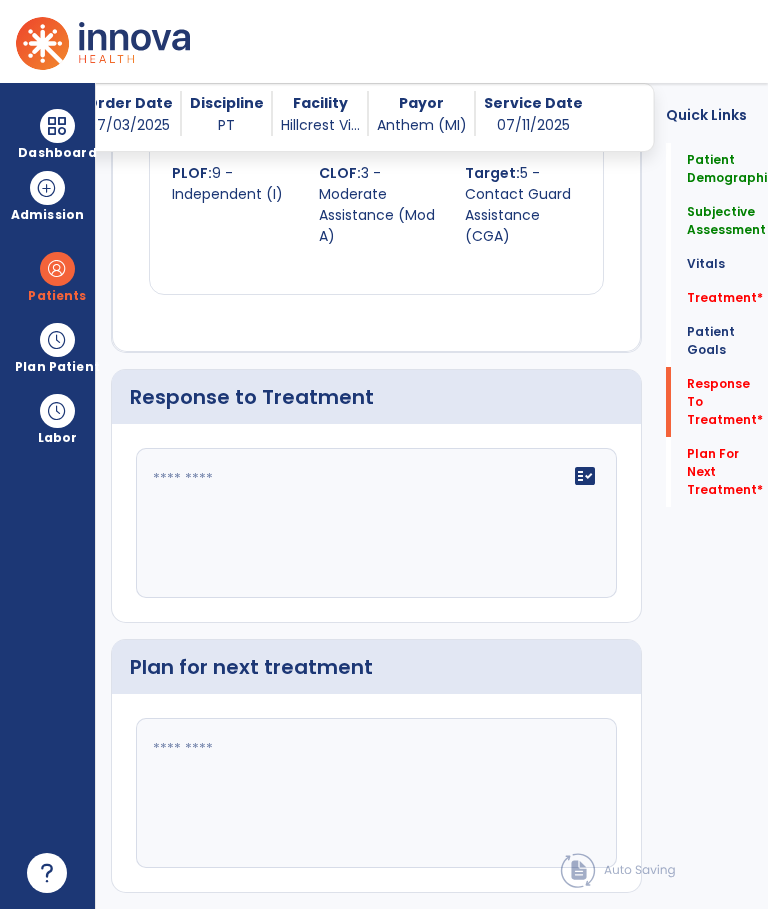 click 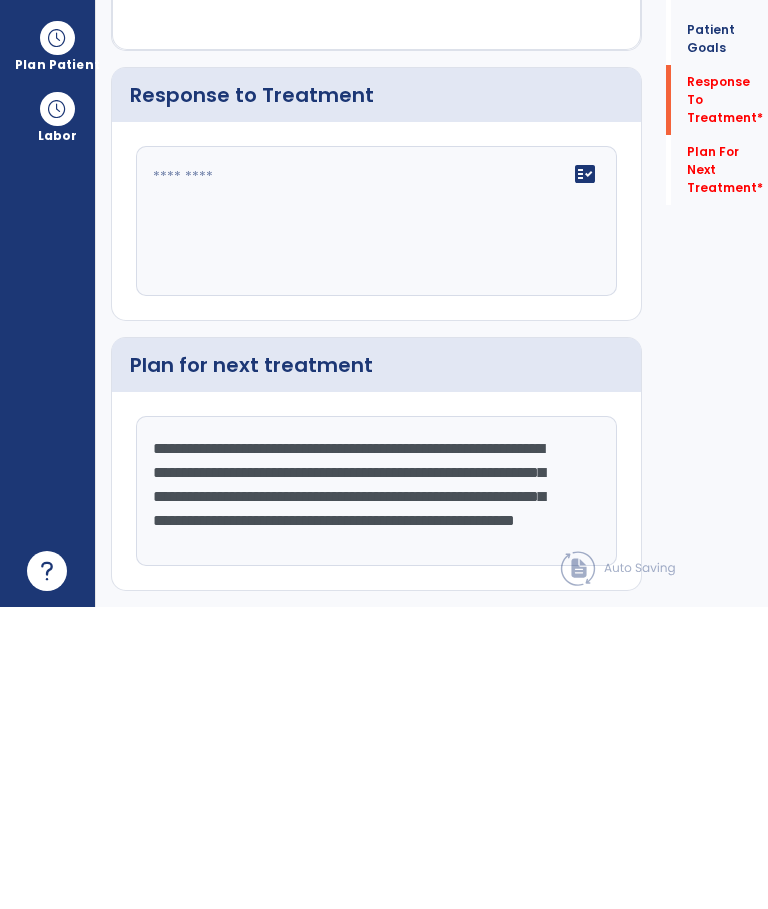 scroll, scrollTop: 15, scrollLeft: 0, axis: vertical 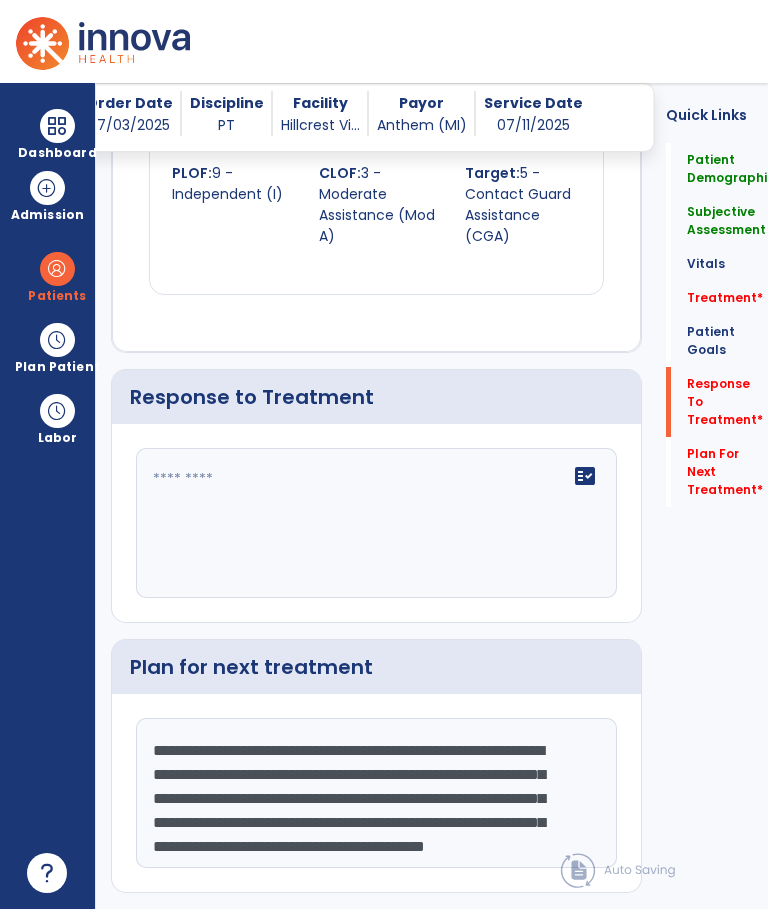 click on "fact_check" 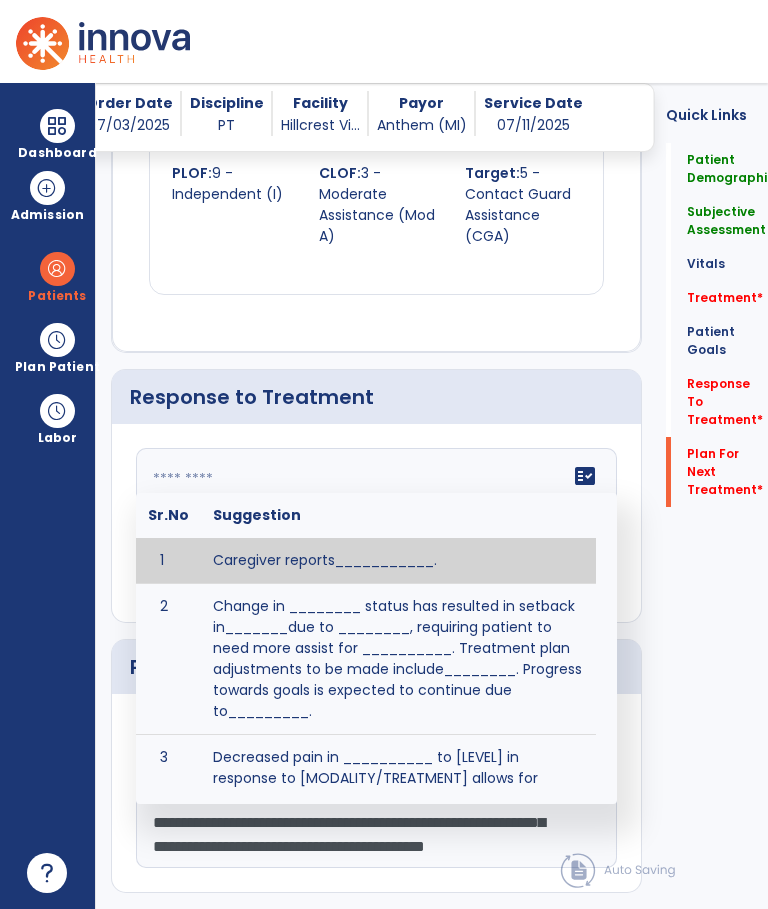 click on "Plan For Next Treatment   *" 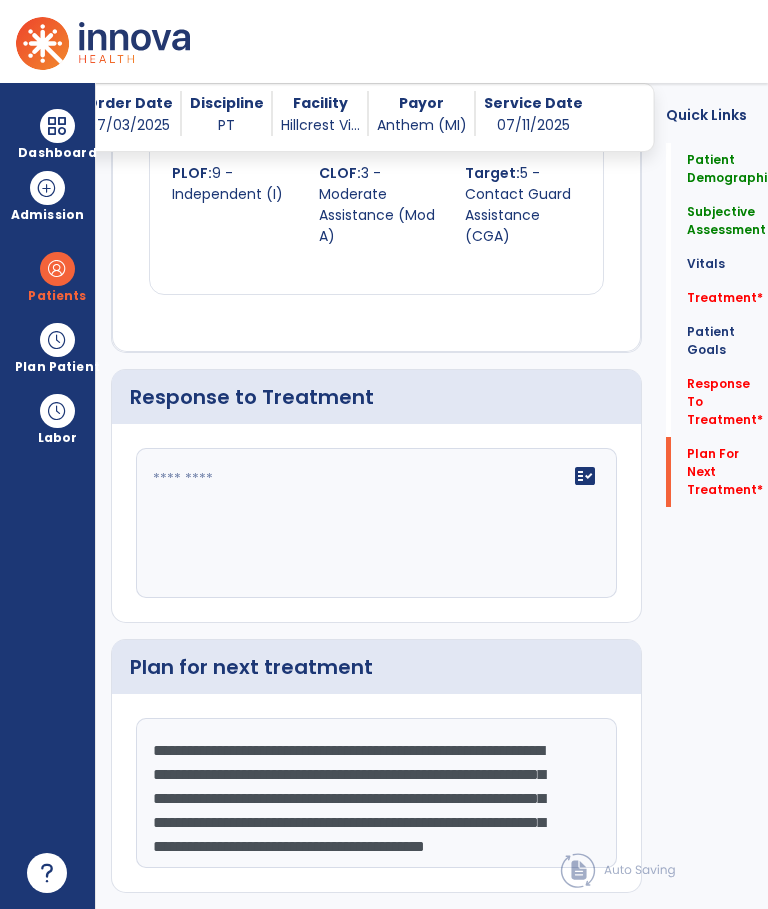 scroll, scrollTop: 75, scrollLeft: 0, axis: vertical 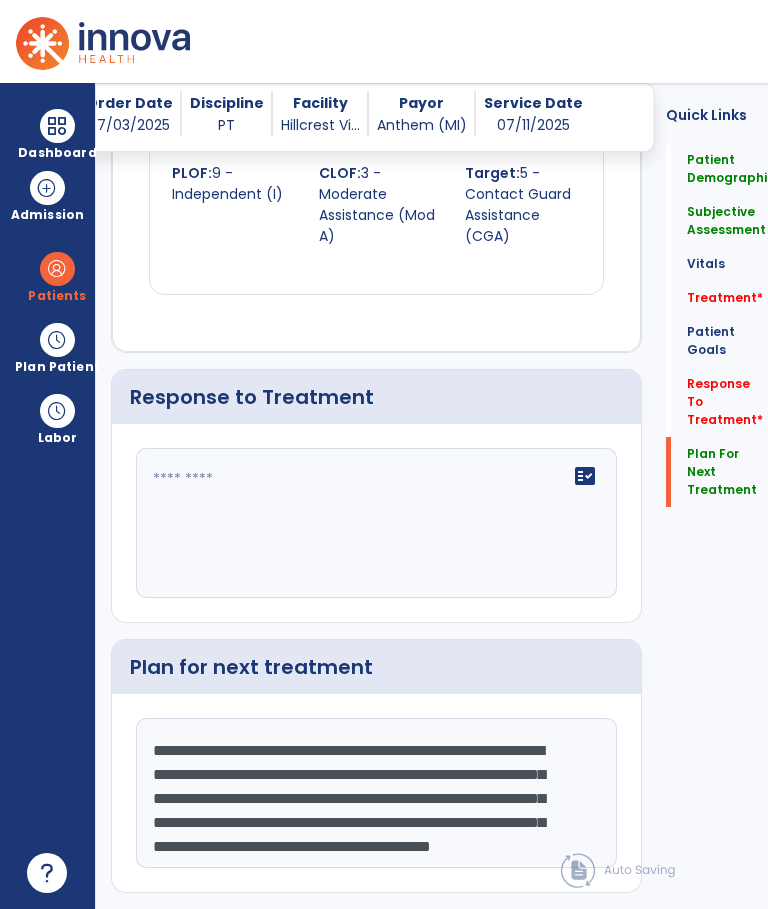 type on "**********" 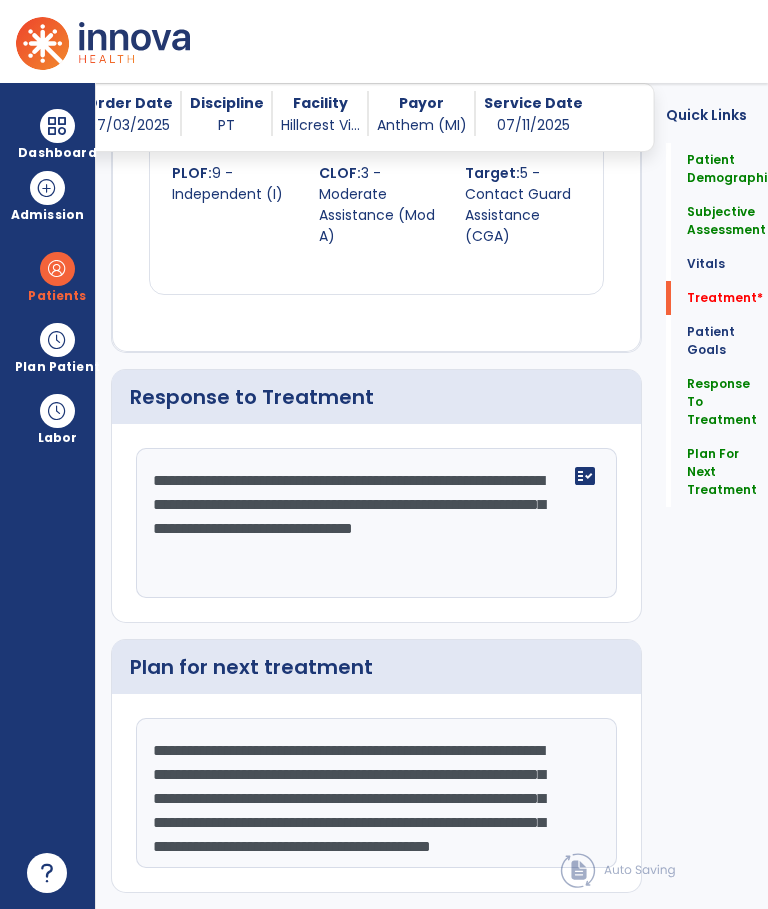type on "**********" 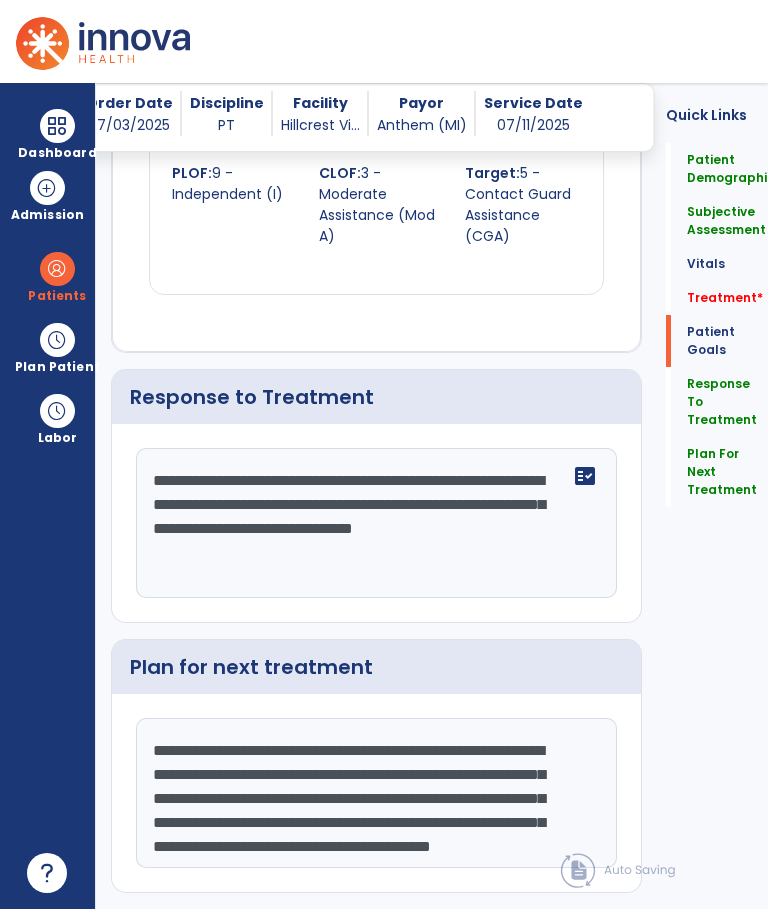 scroll, scrollTop: 1143, scrollLeft: 0, axis: vertical 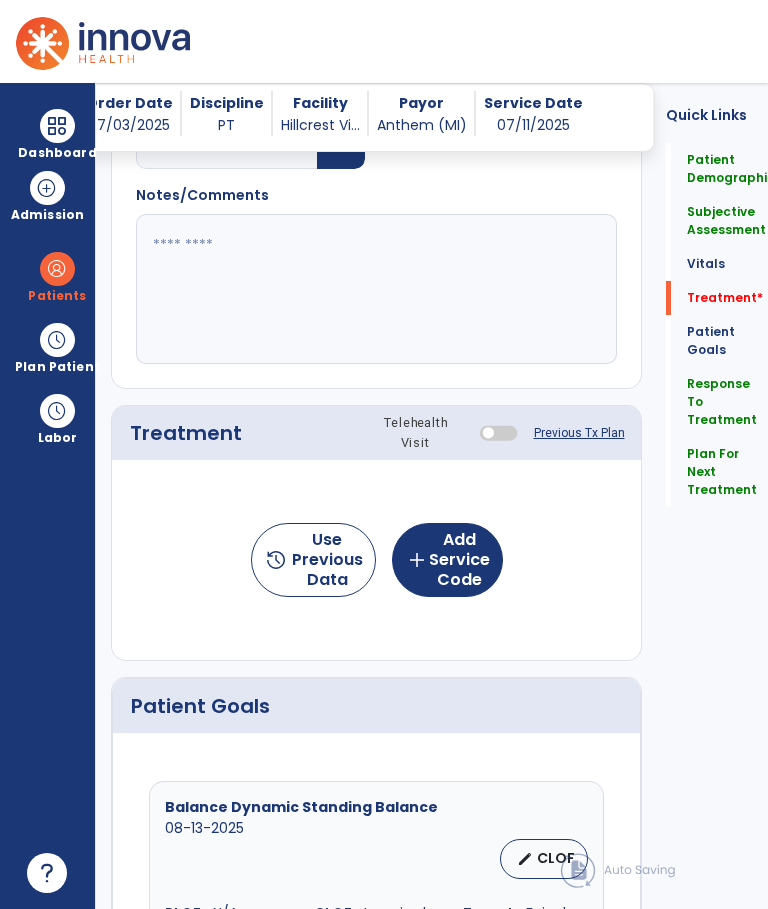 click on "add  Add Service Code" 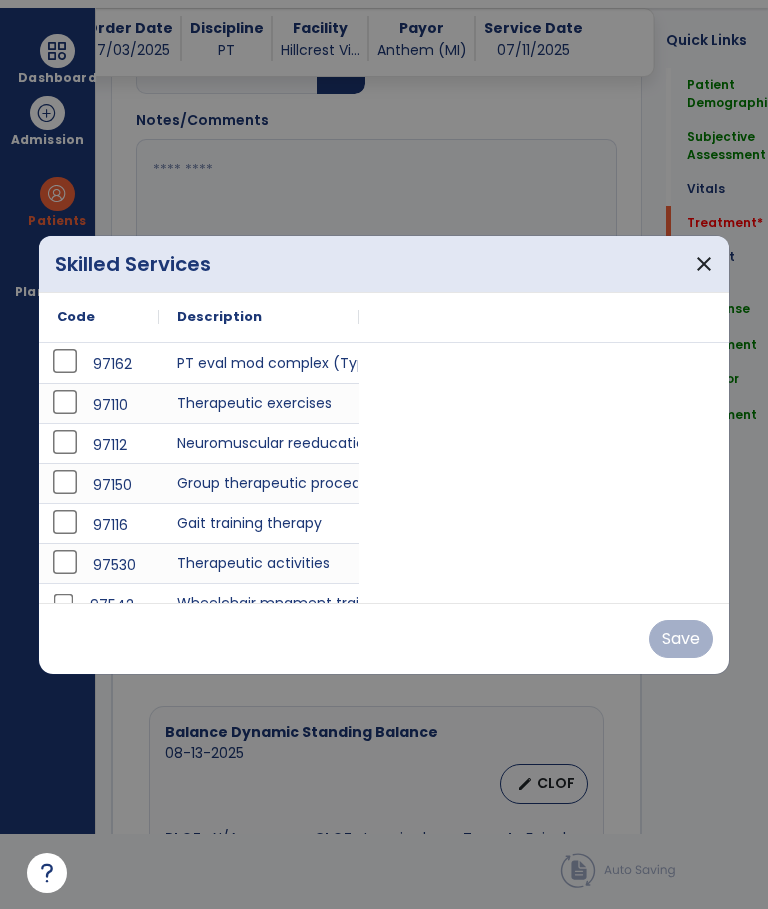 scroll, scrollTop: 0, scrollLeft: 0, axis: both 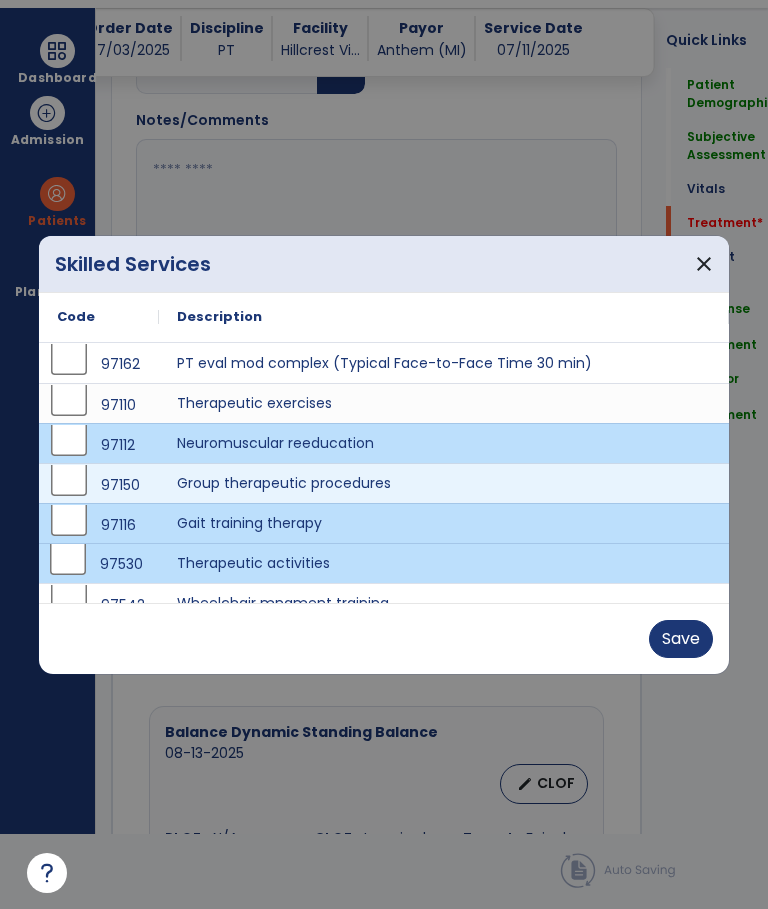 click on "Save" at bounding box center [681, 639] 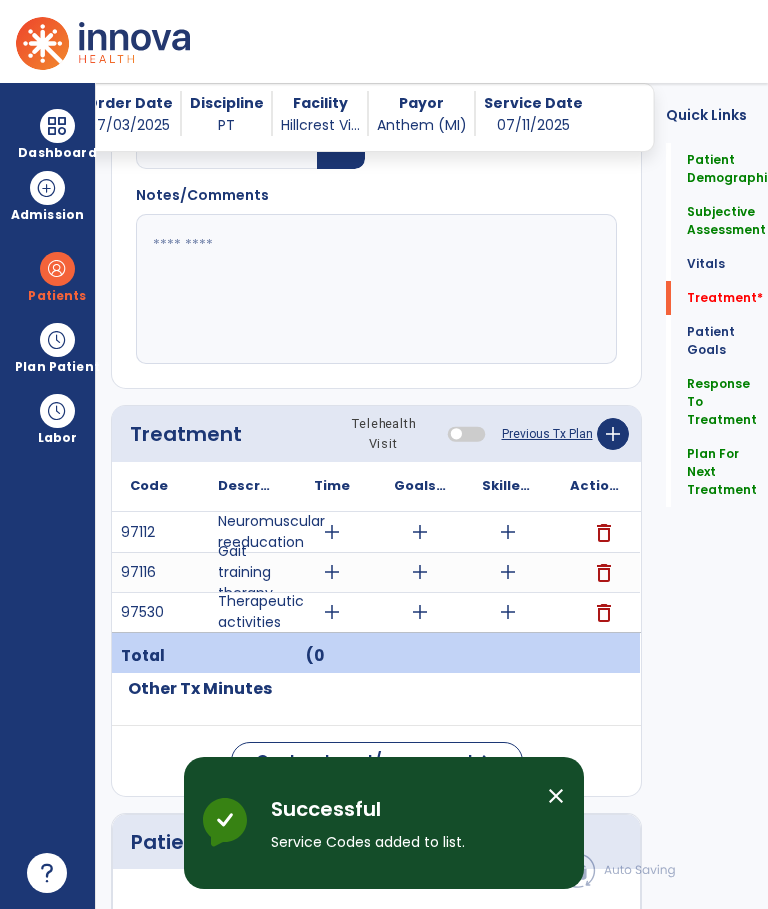 scroll, scrollTop: 75, scrollLeft: 0, axis: vertical 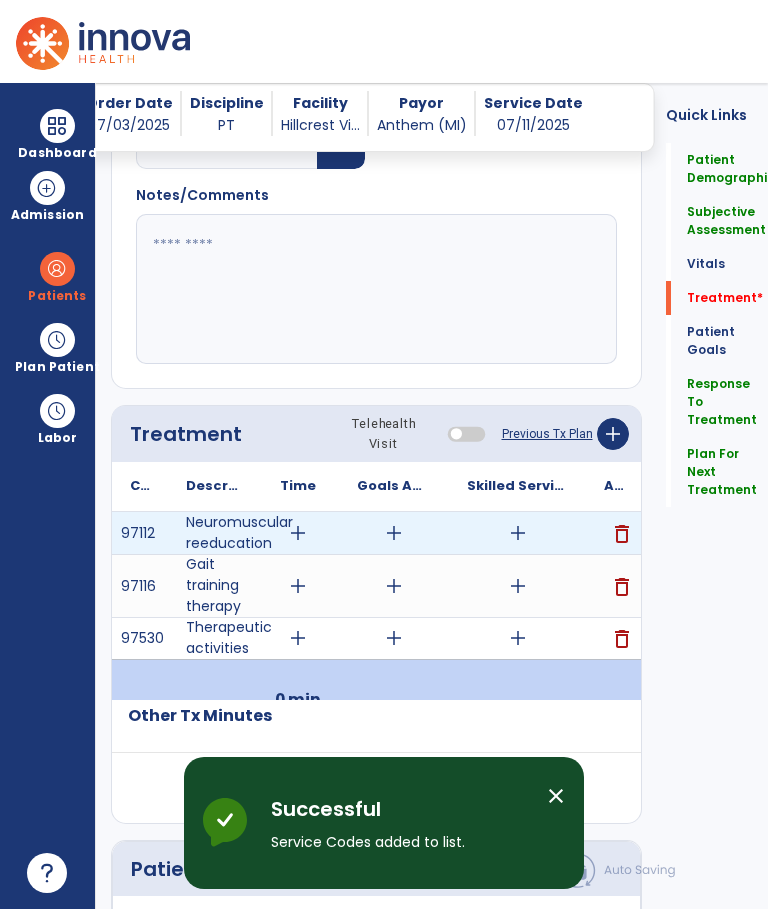 click on "add" at bounding box center [298, 533] 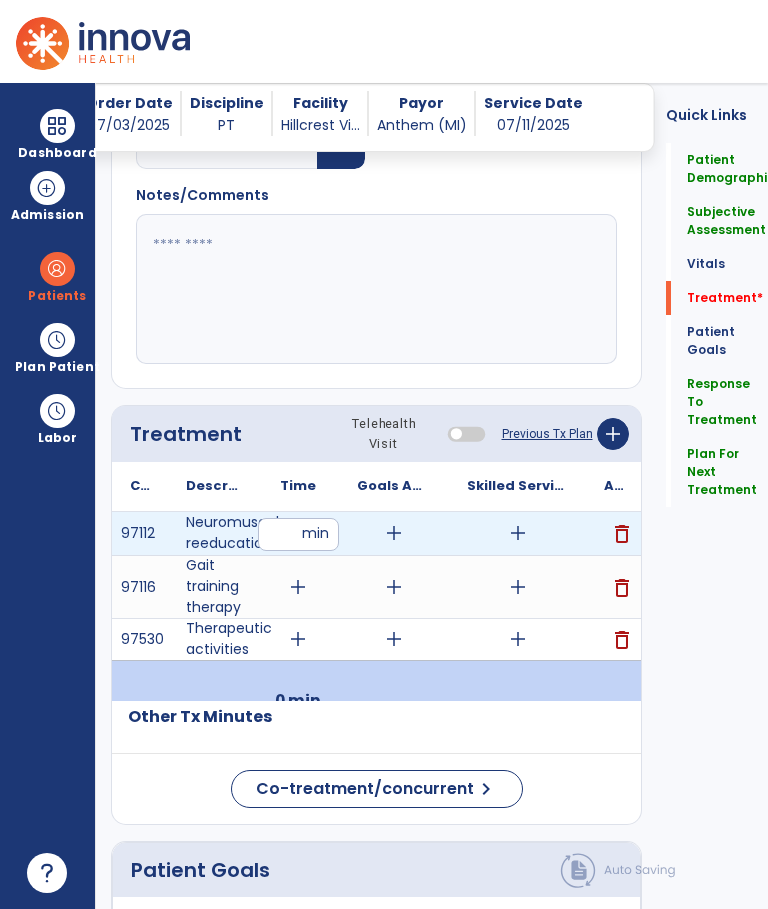 click at bounding box center (298, 534) 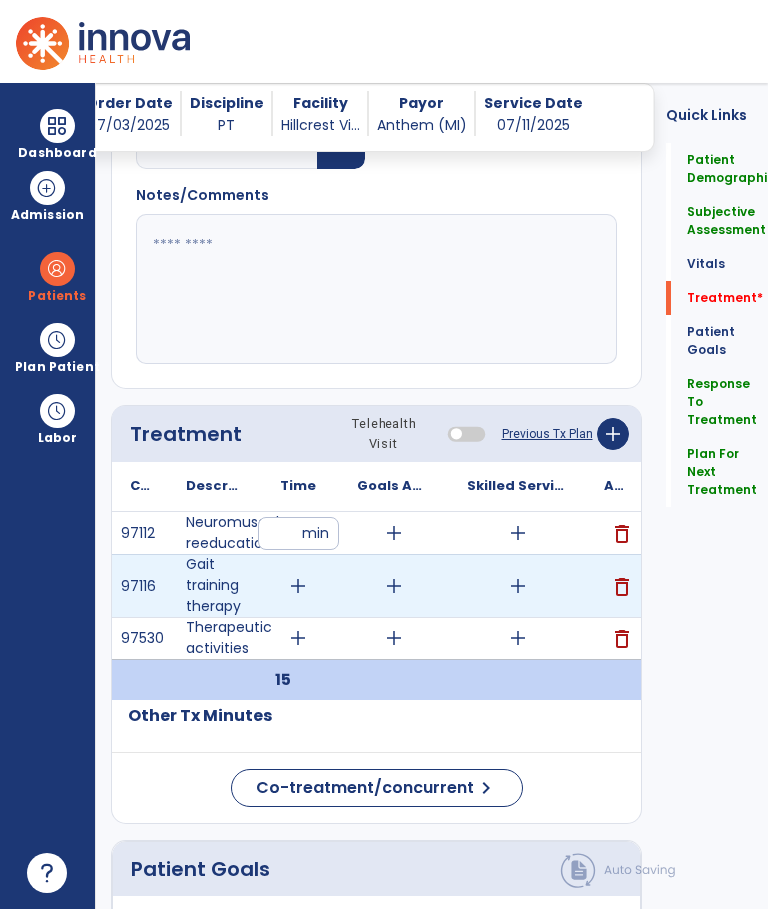 click on "add" at bounding box center (298, 586) 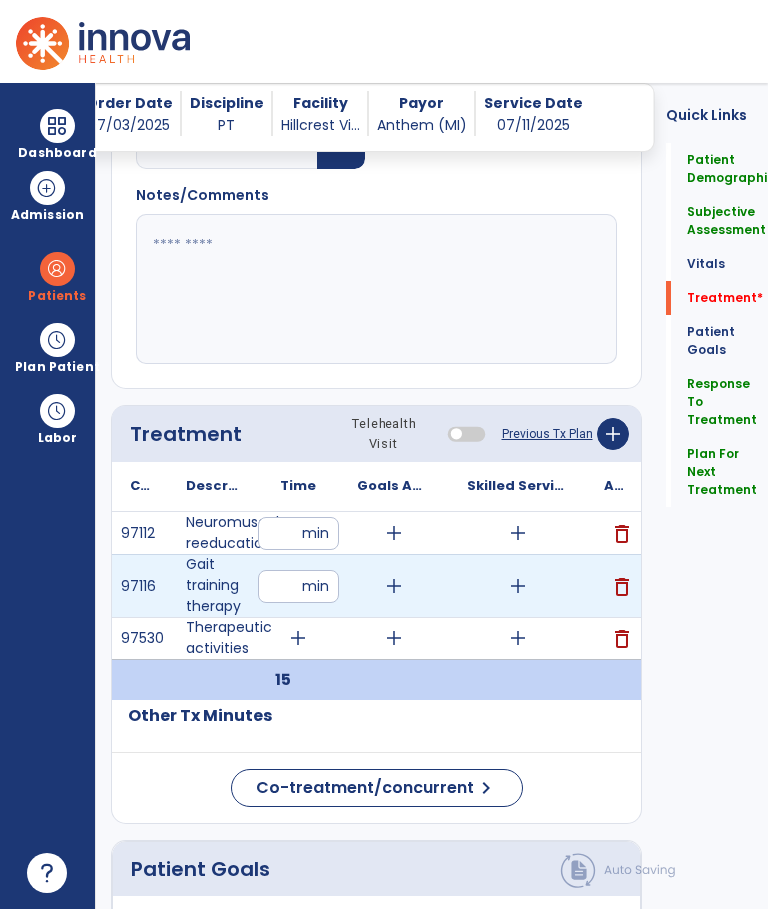 scroll, scrollTop: 7, scrollLeft: 0, axis: vertical 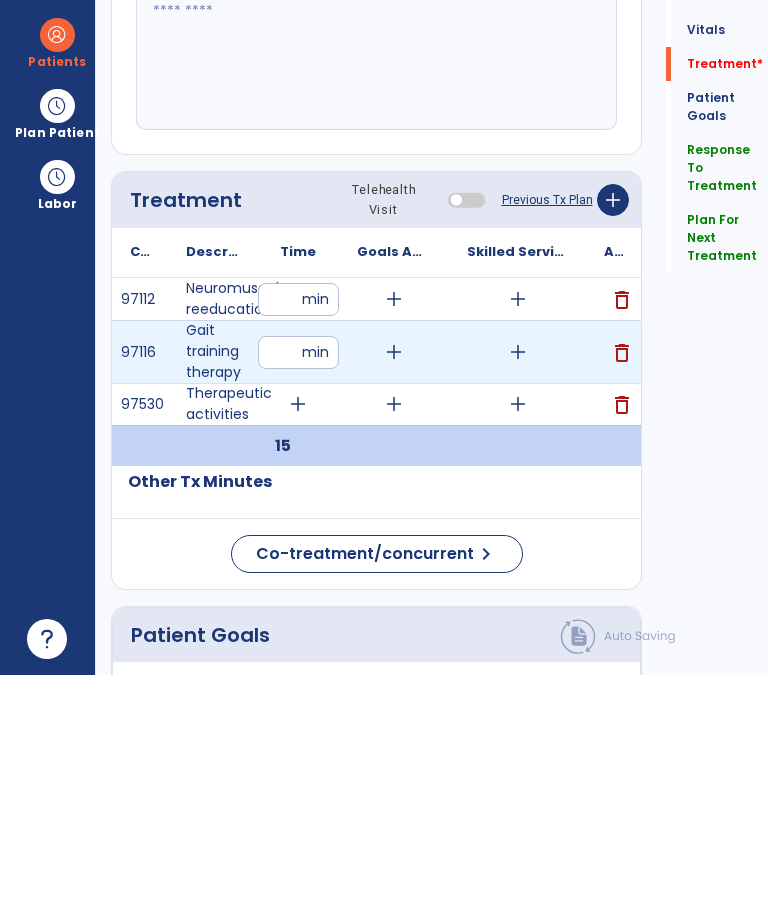 type on "**" 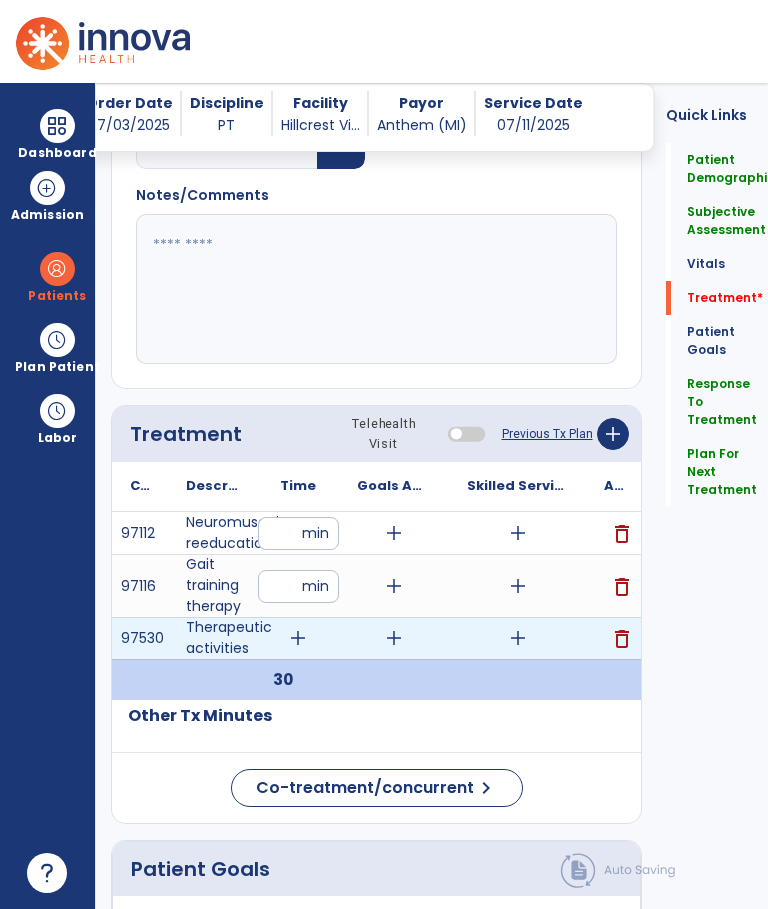 click on "add" at bounding box center [298, 638] 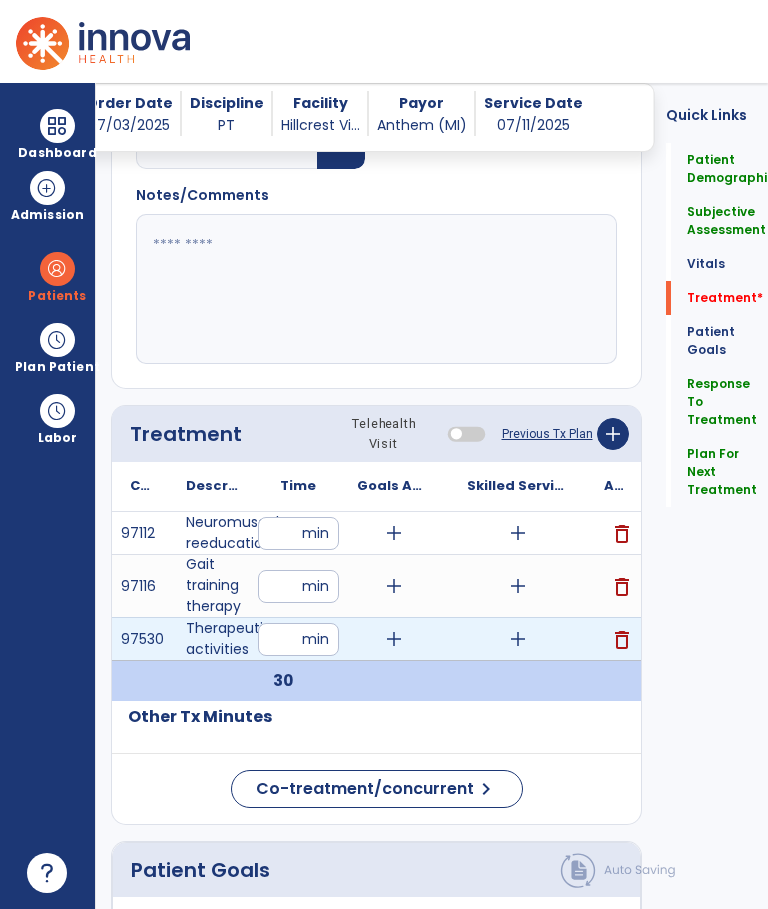 scroll, scrollTop: 6, scrollLeft: 0, axis: vertical 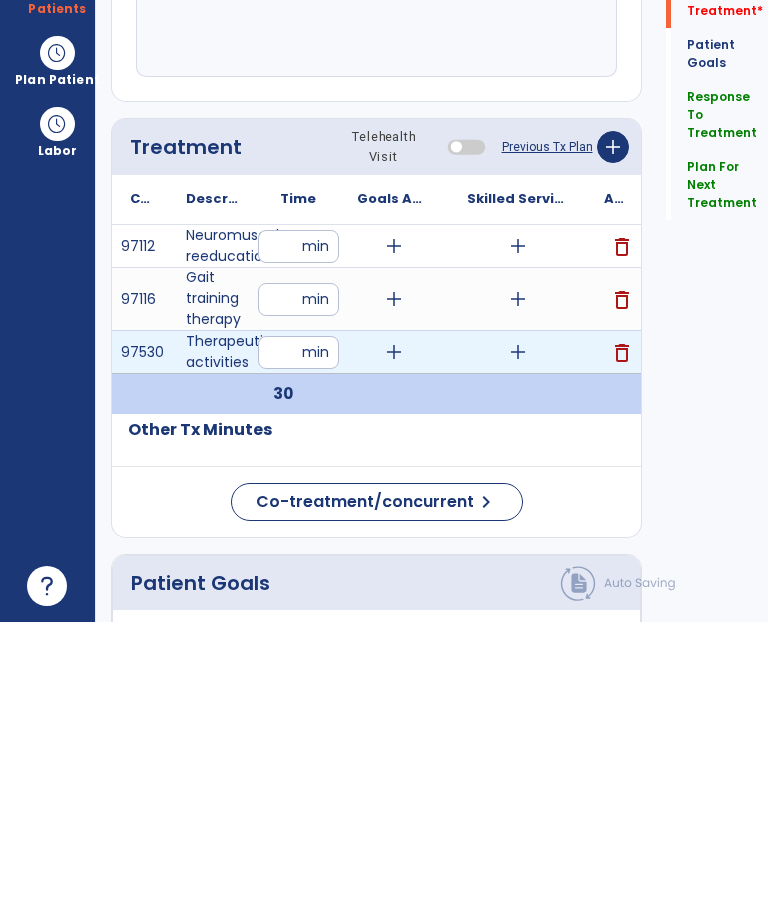 type on "**" 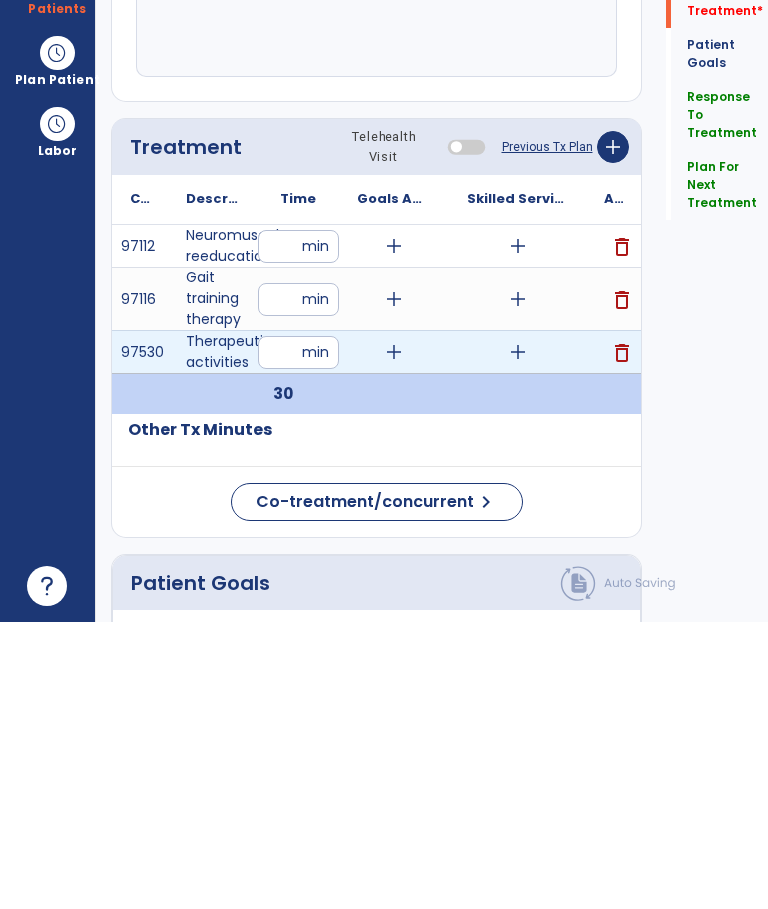 click on "Patient Demographics  Medical Diagnosis   Treatment Diagnosis   Precautions   Contraindications
Code
Description
Pdpm Clinical Category
I50.33" 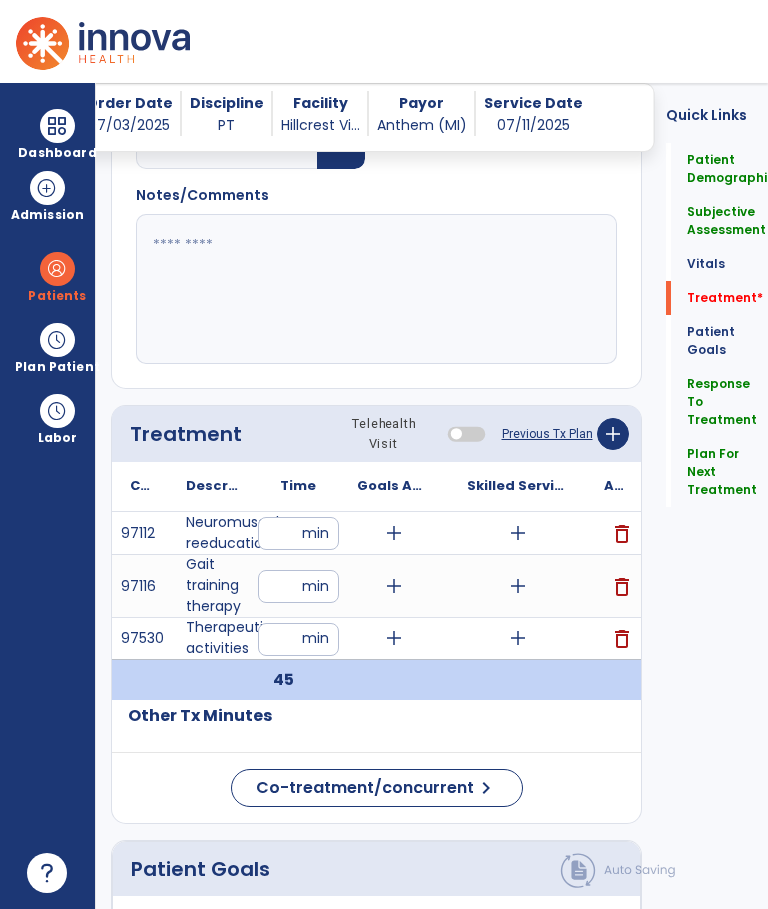 click on "Co-treatment/concurrent" 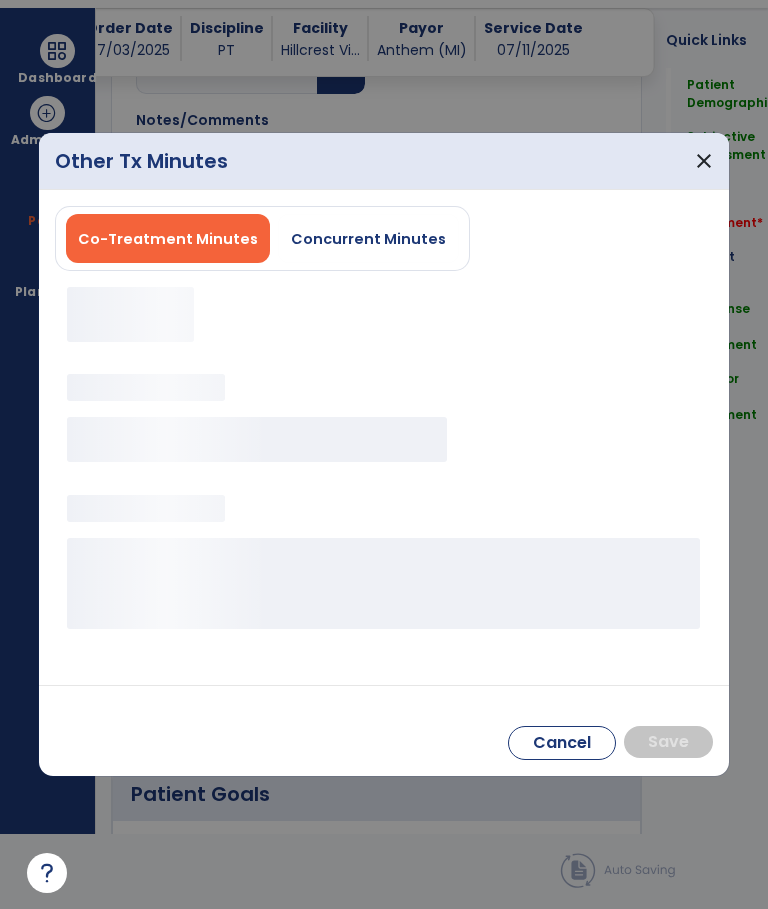 scroll, scrollTop: 0, scrollLeft: 0, axis: both 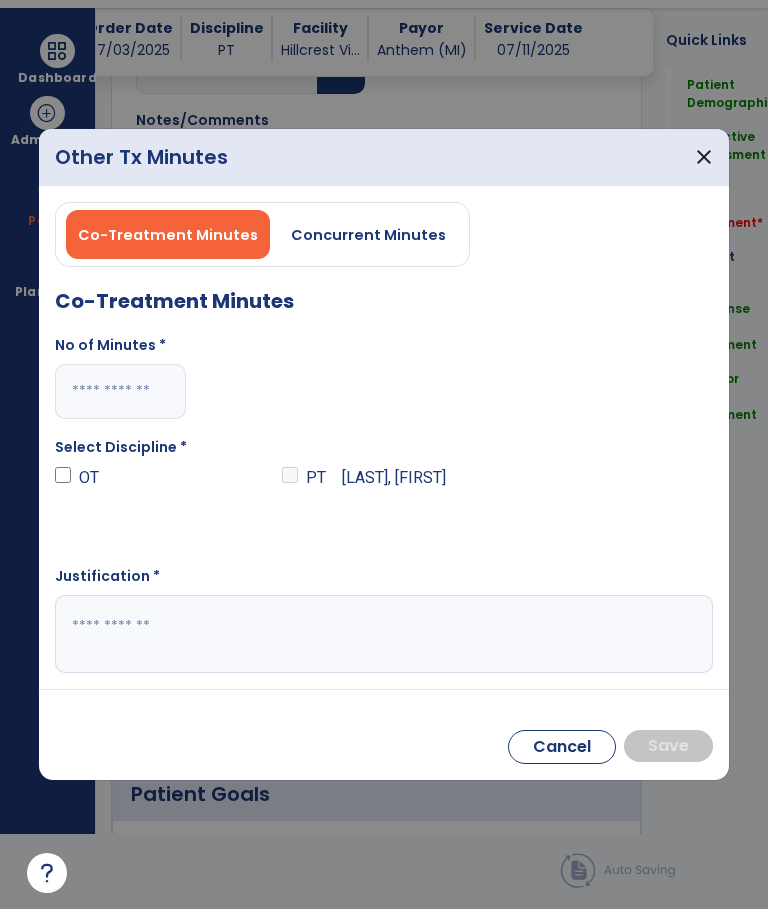click on "Concurrent Minutes" at bounding box center (368, 234) 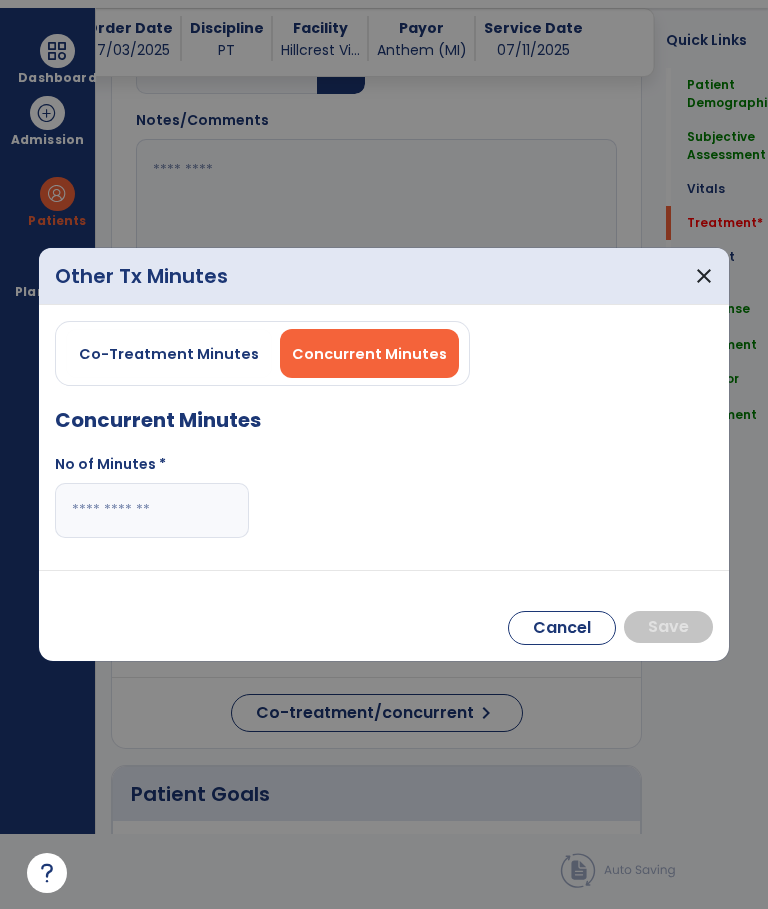 click at bounding box center [152, 510] 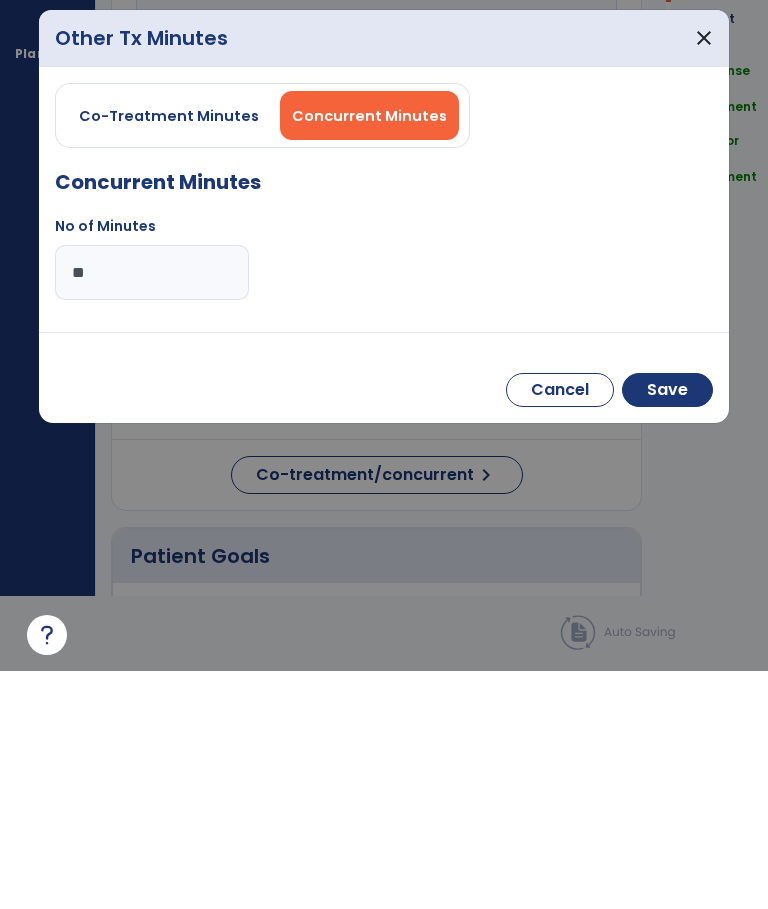 type on "**" 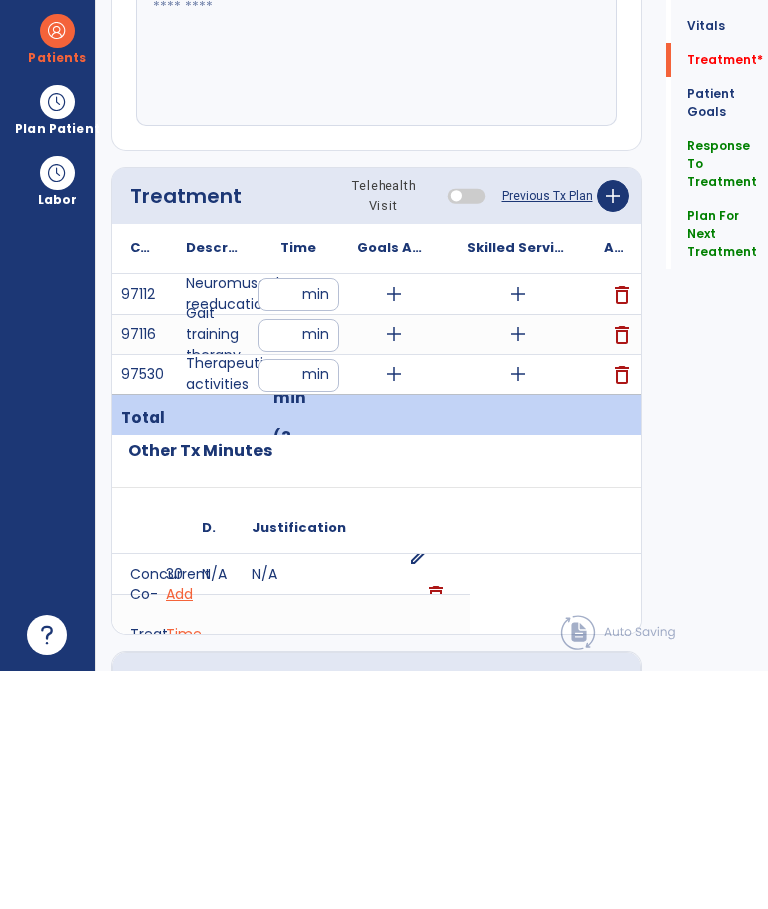 scroll, scrollTop: 75, scrollLeft: 0, axis: vertical 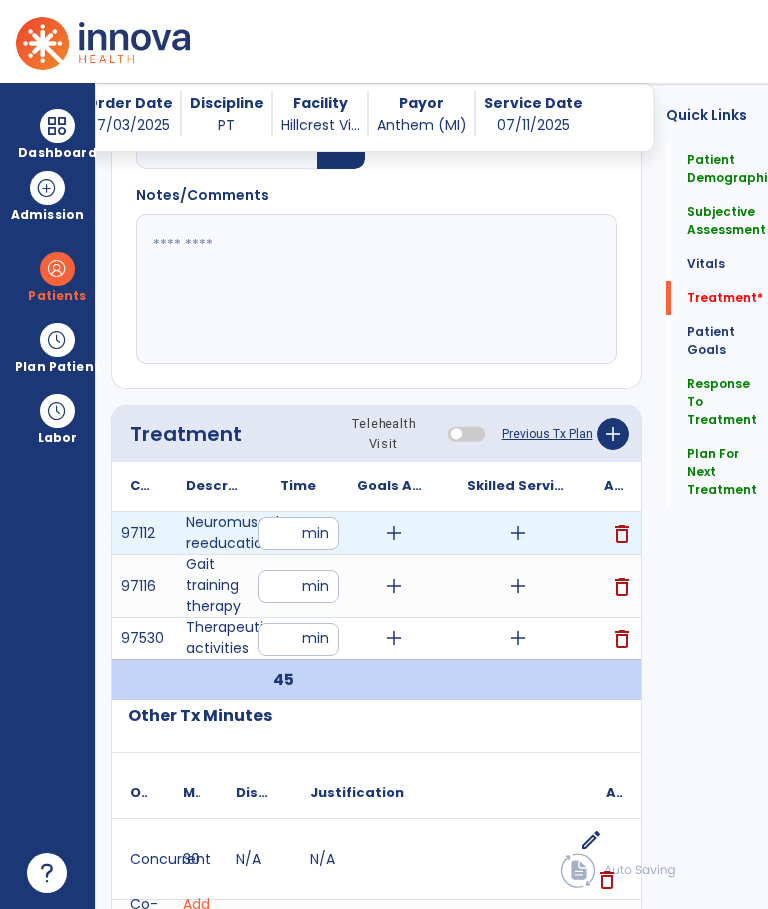 click on "add" at bounding box center (518, 533) 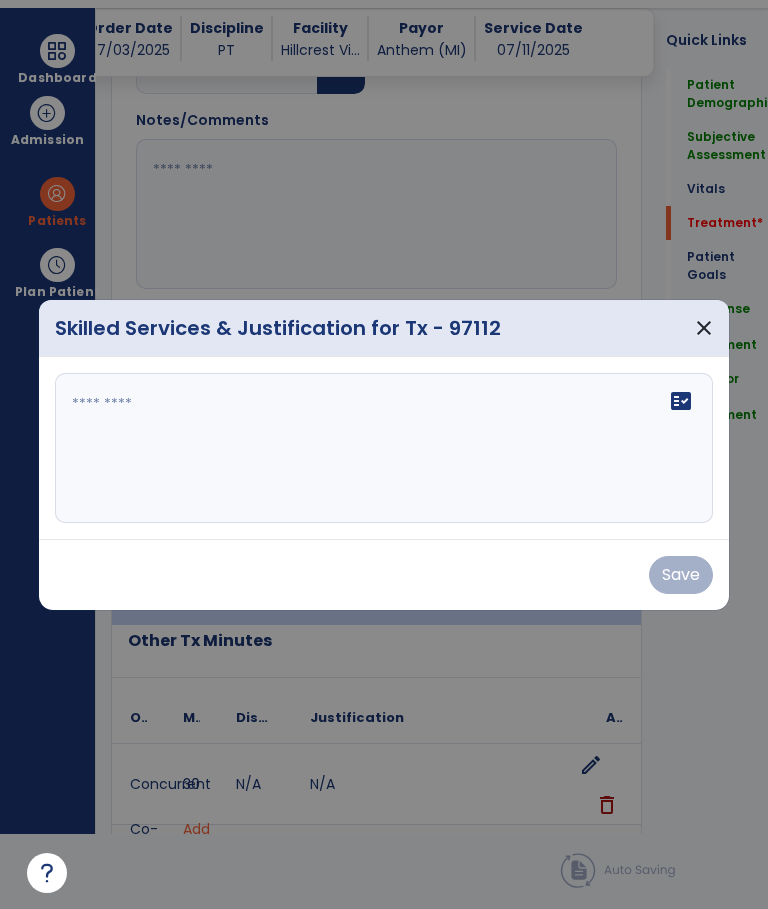 scroll, scrollTop: 0, scrollLeft: 0, axis: both 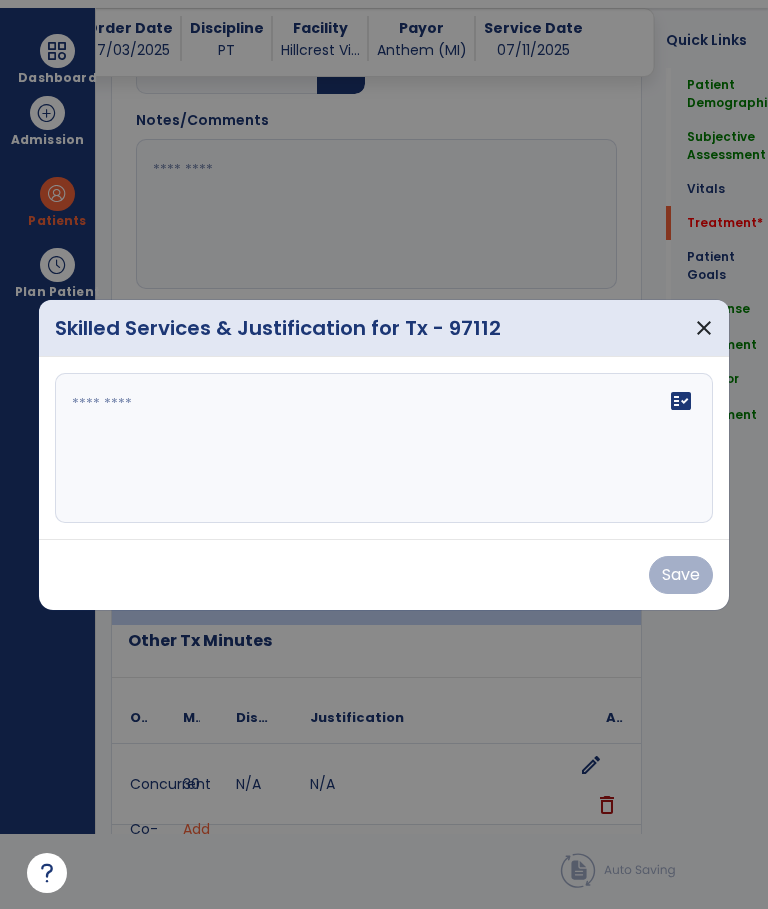 click on "fact_check" at bounding box center [383, 448] 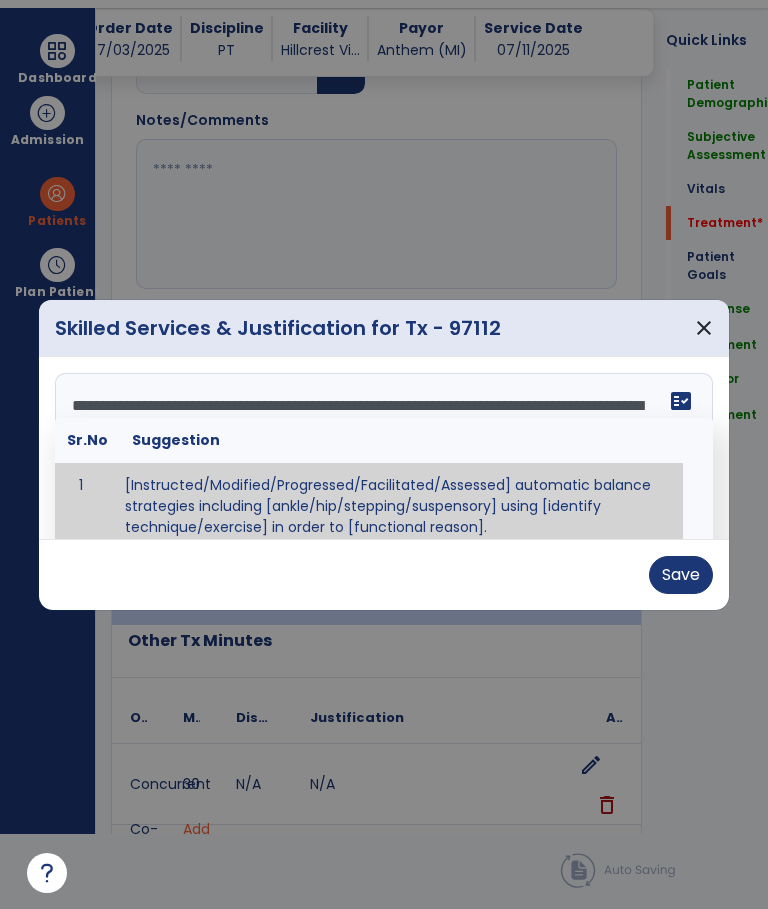 scroll, scrollTop: 16, scrollLeft: 0, axis: vertical 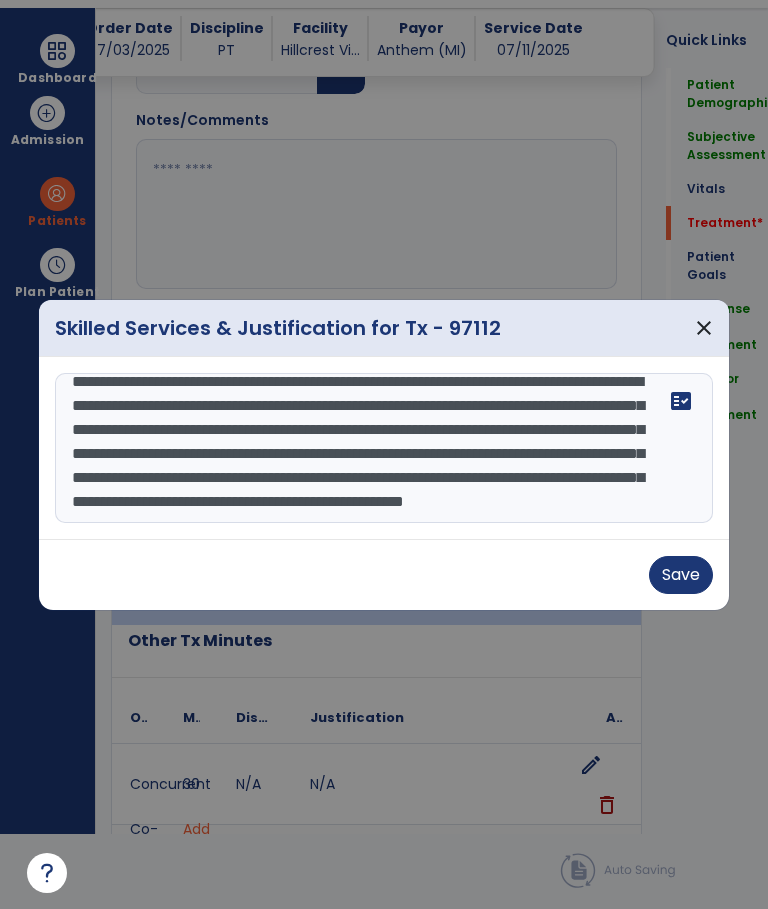 click on "**********" at bounding box center [383, 448] 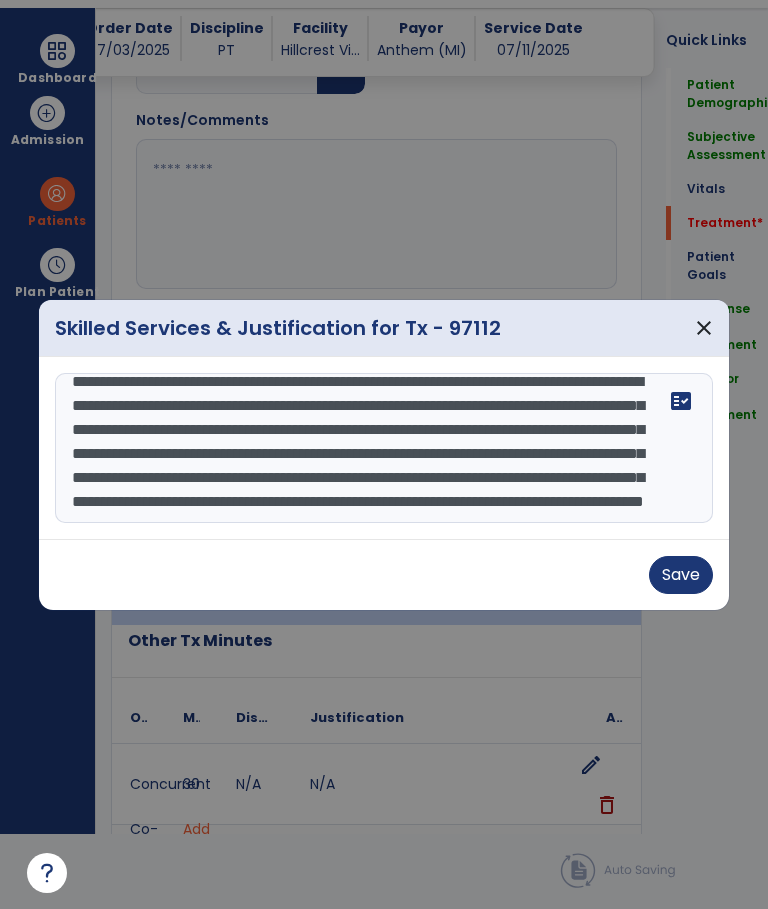 scroll, scrollTop: 83, scrollLeft: 0, axis: vertical 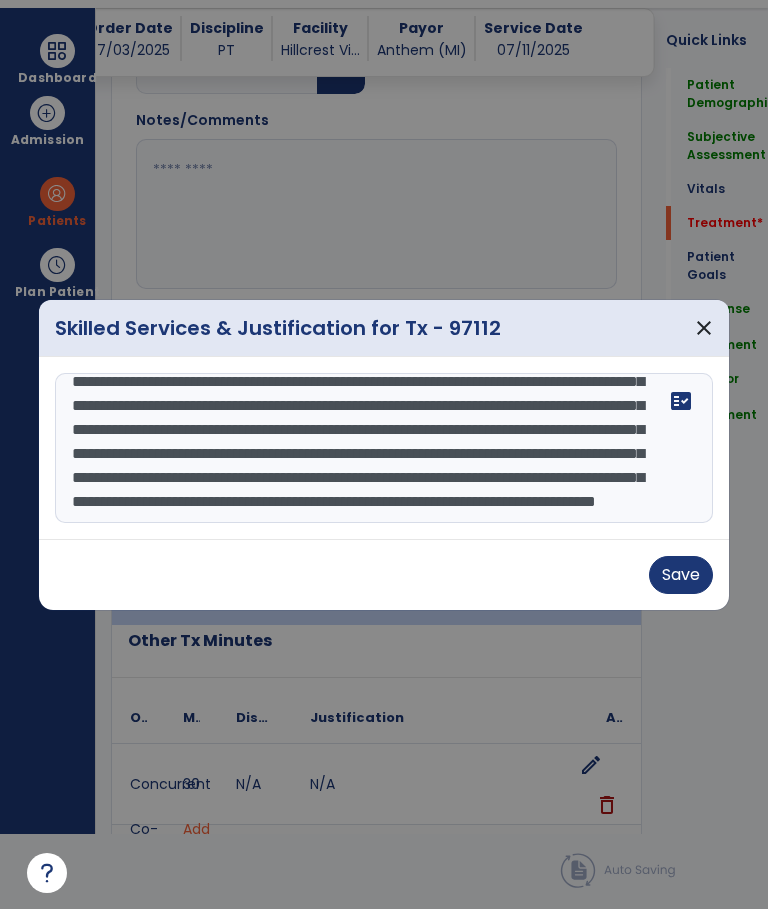 type on "**********" 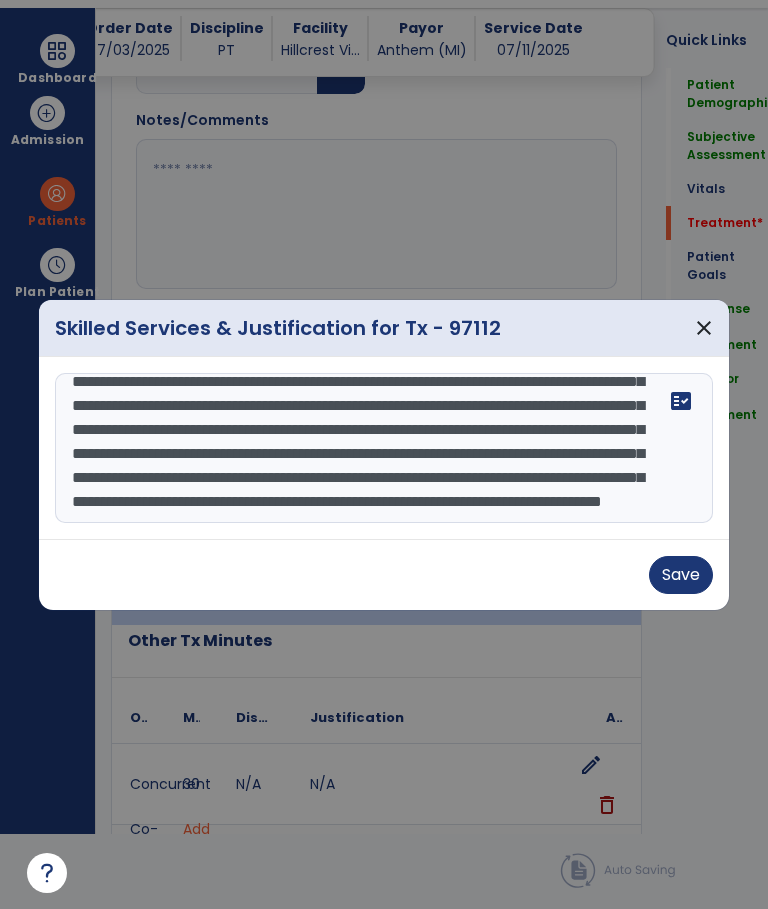 click on "Save" at bounding box center [681, 575] 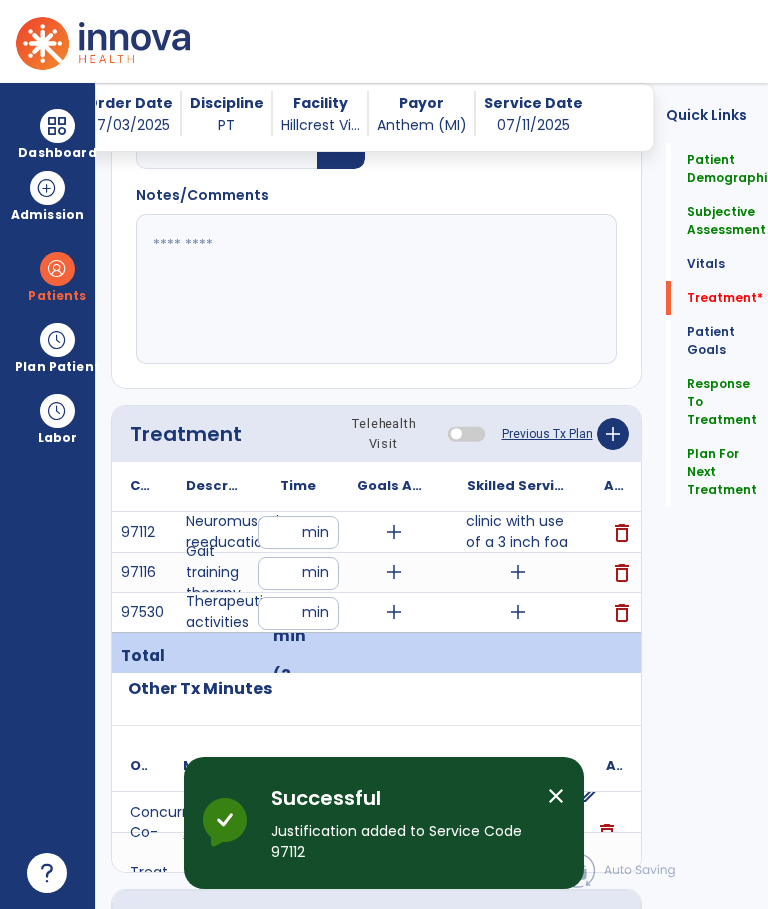 scroll, scrollTop: 75, scrollLeft: 0, axis: vertical 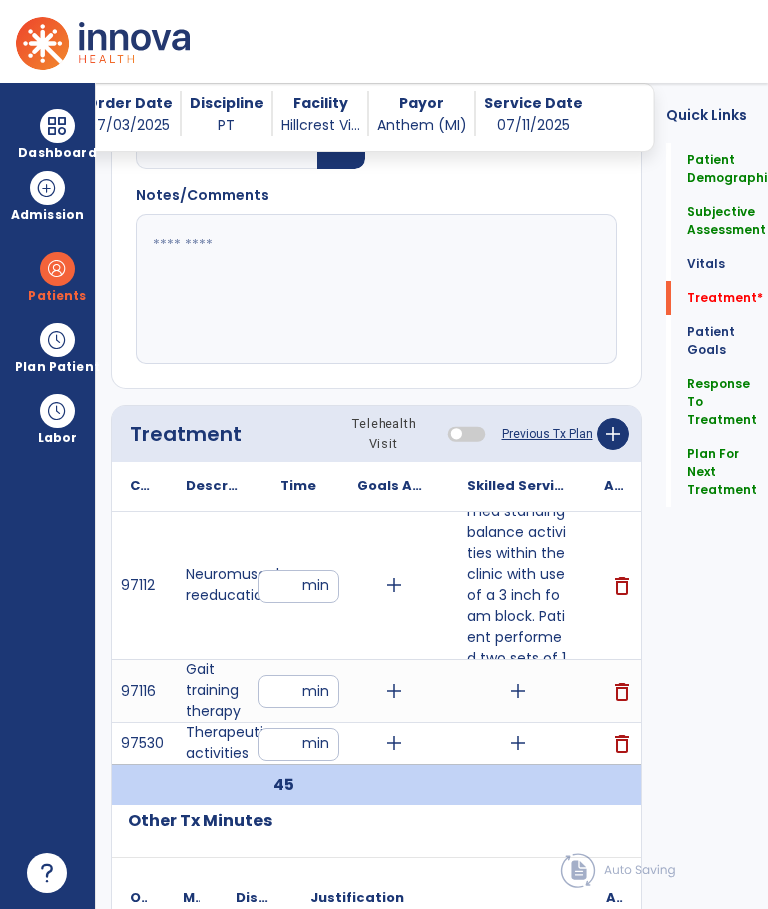 click on "add" at bounding box center [394, 585] 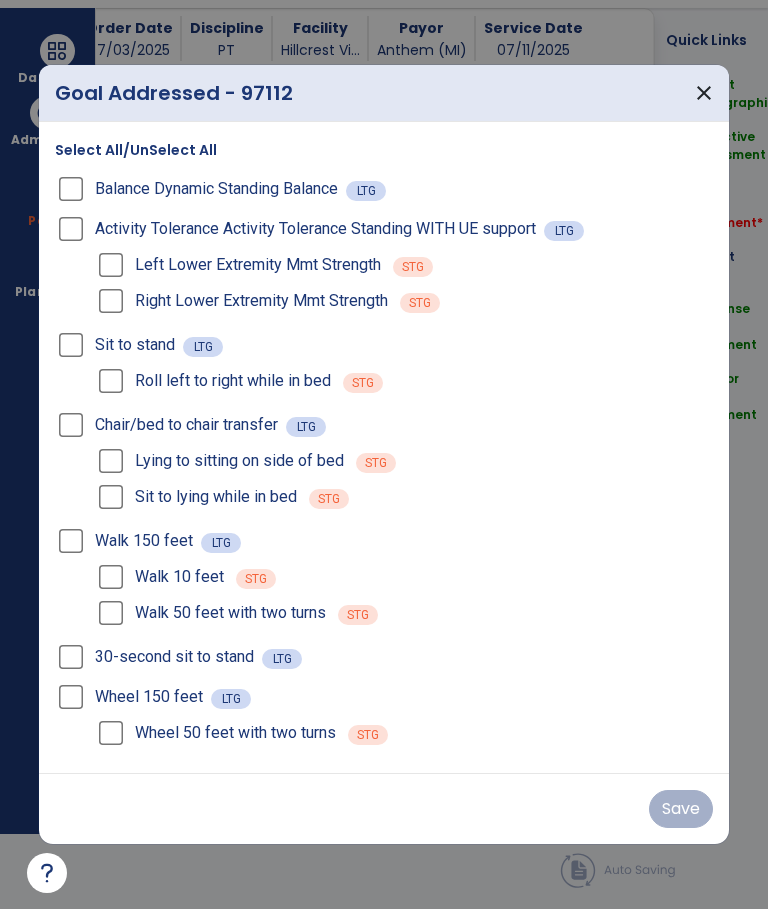 scroll, scrollTop: 0, scrollLeft: 0, axis: both 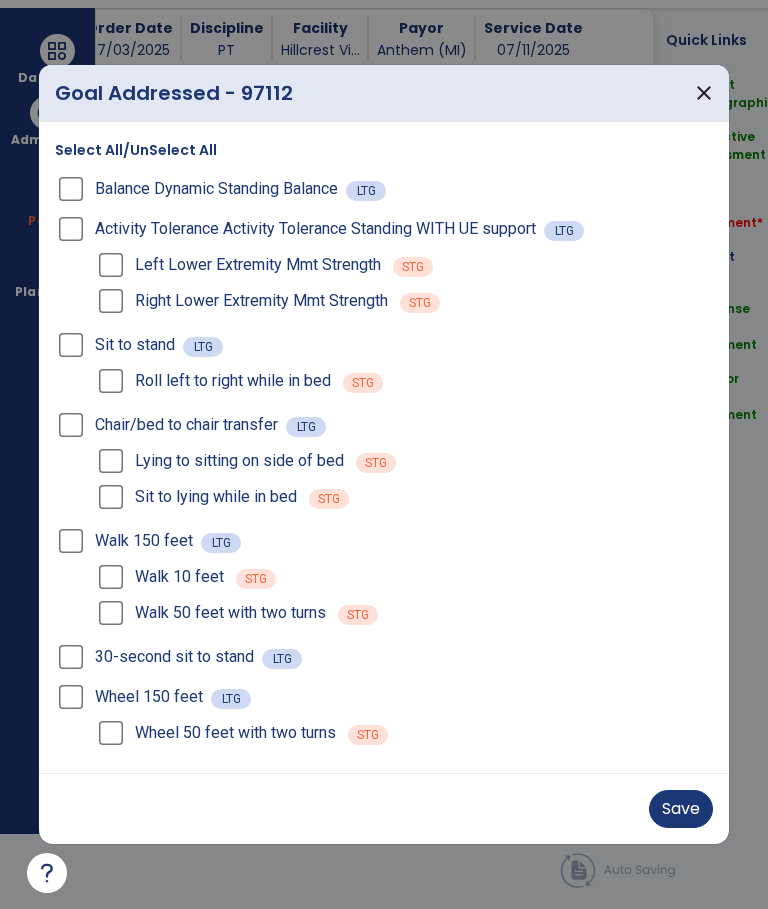 click on "Save" at bounding box center [681, 809] 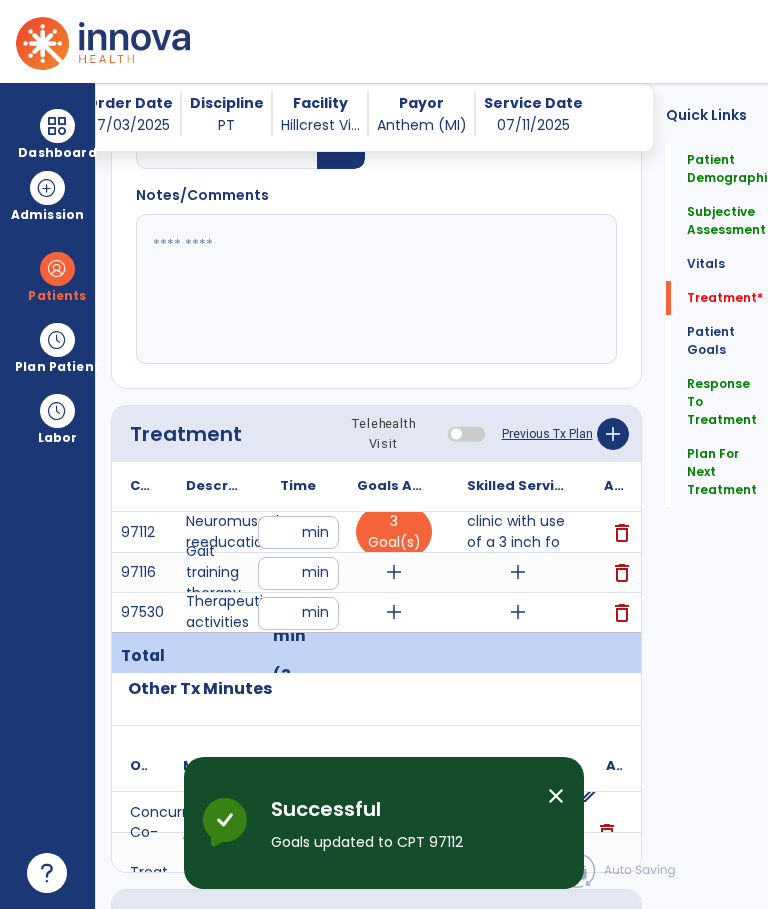 scroll, scrollTop: 75, scrollLeft: 0, axis: vertical 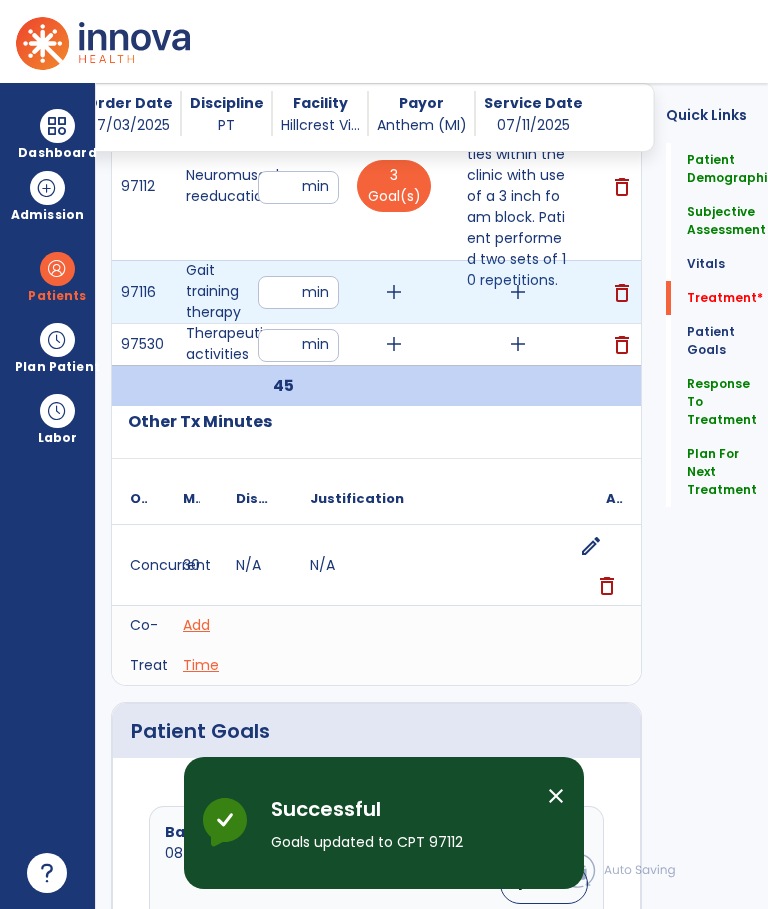 click on "add" at bounding box center [394, 292] 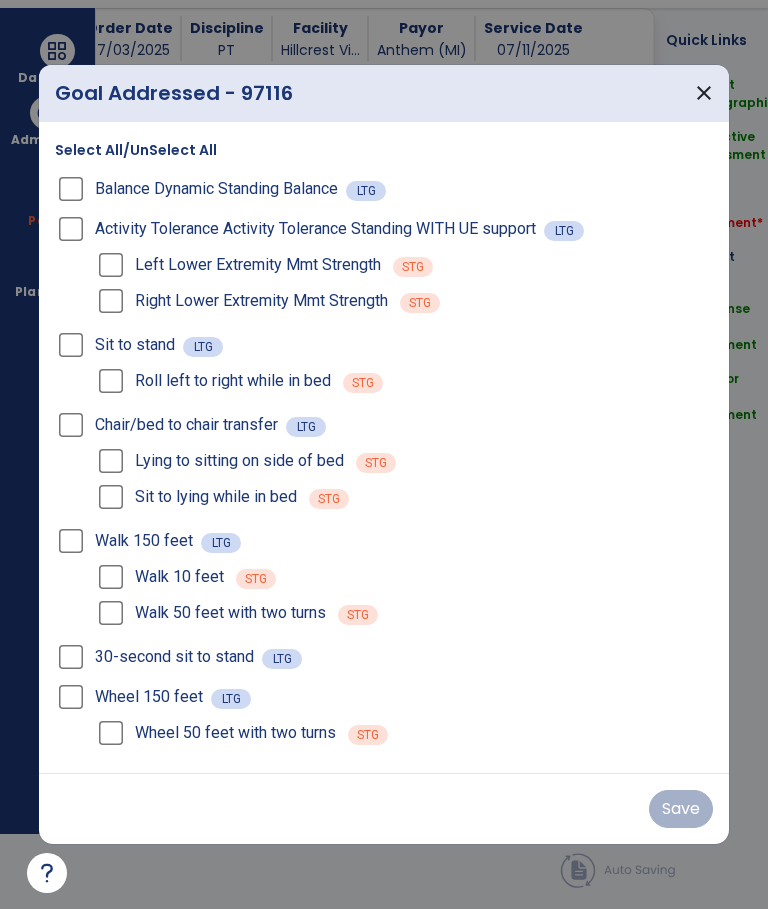 scroll, scrollTop: 0, scrollLeft: 0, axis: both 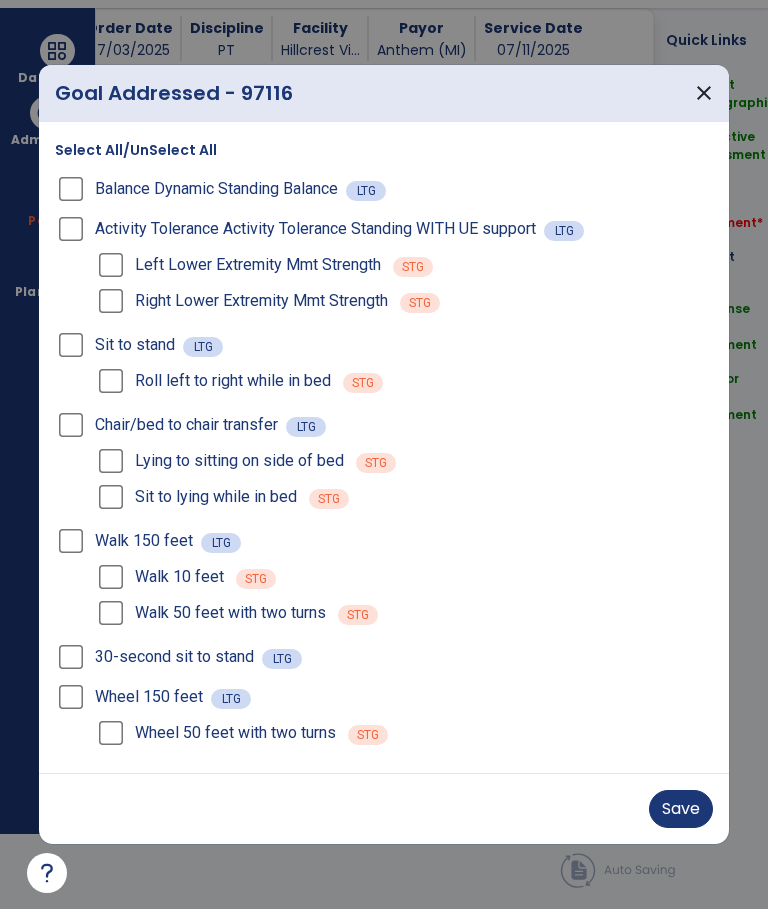 click on "Save" at bounding box center [681, 809] 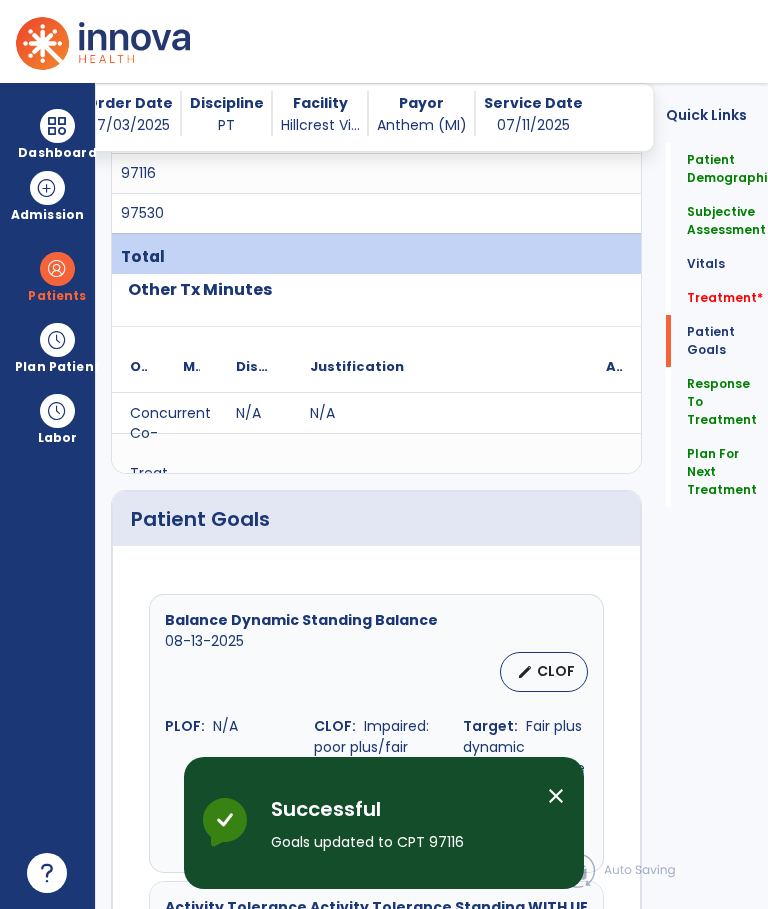 scroll, scrollTop: 75, scrollLeft: 0, axis: vertical 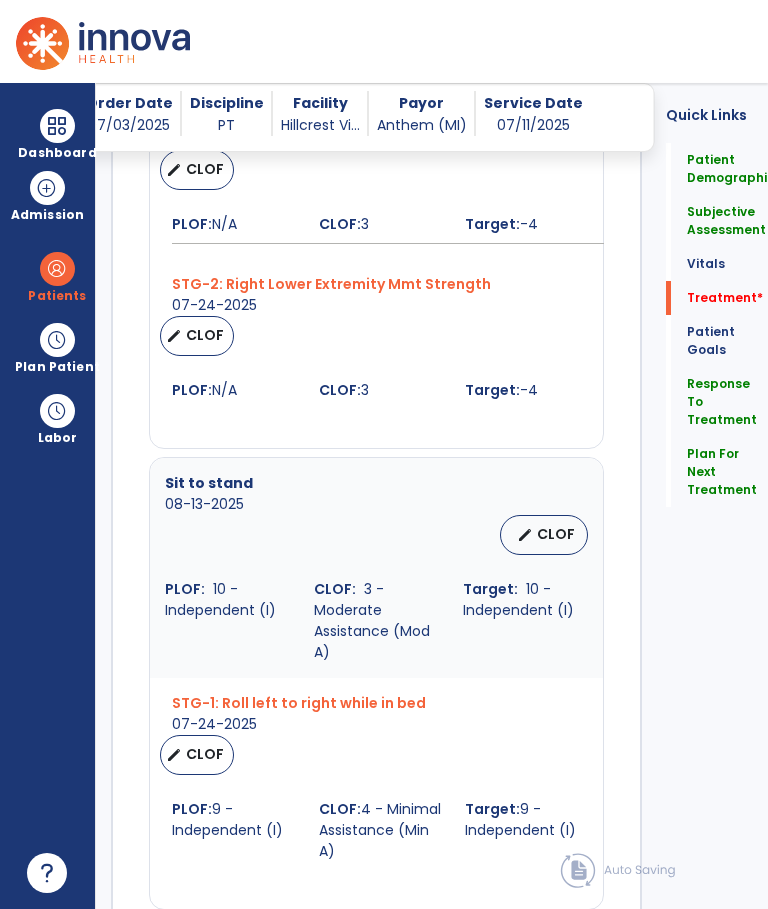 click on "Treatment   *" 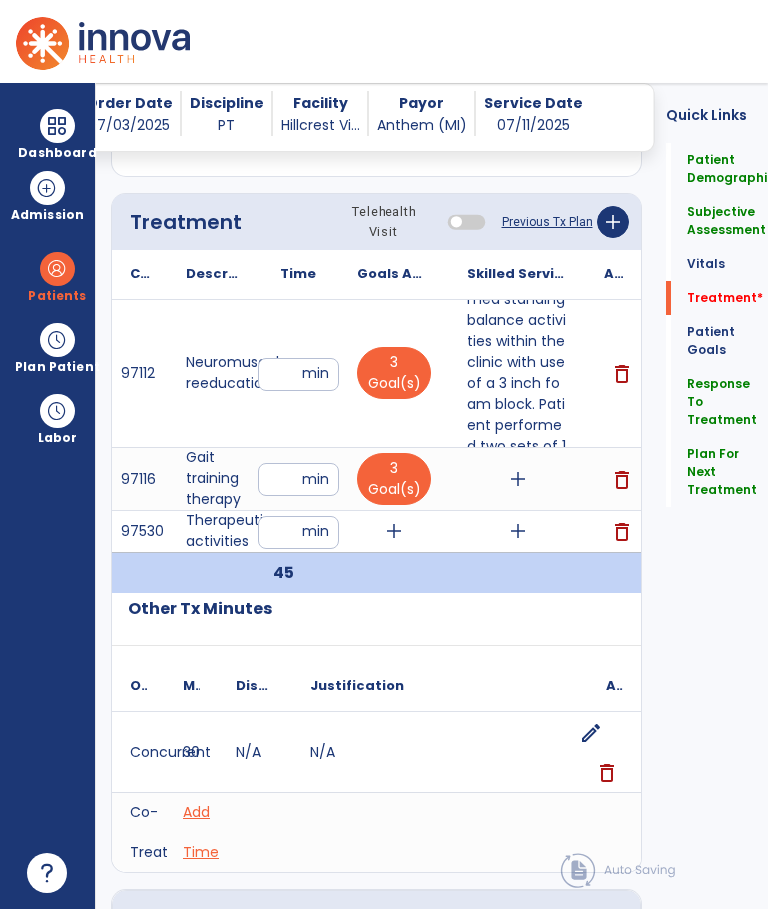 click on "add" at bounding box center [518, 479] 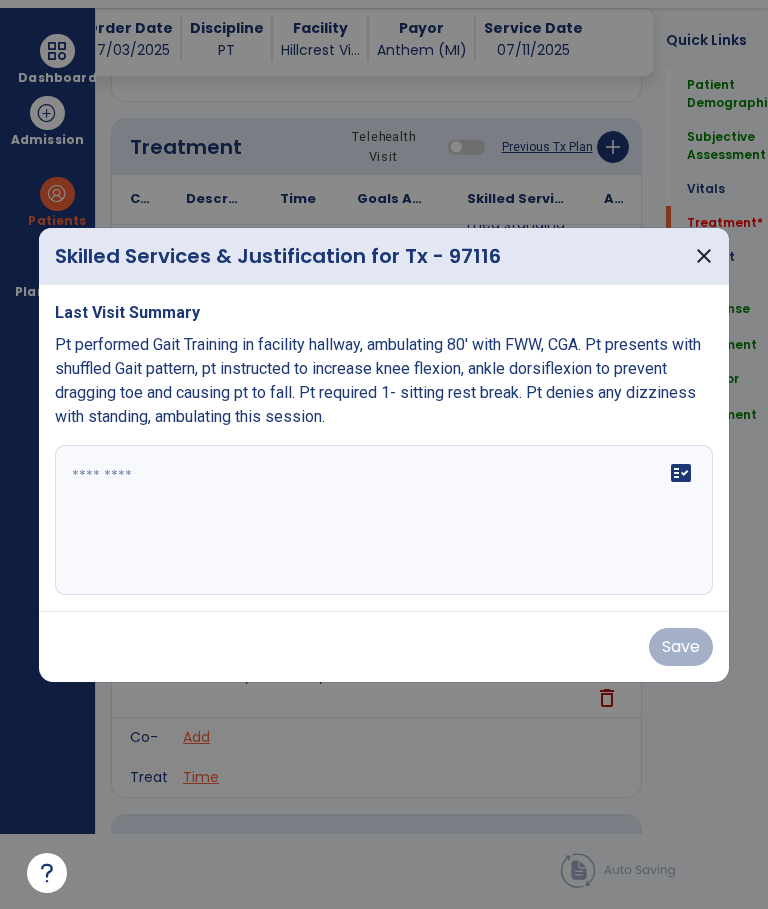 scroll, scrollTop: 0, scrollLeft: 0, axis: both 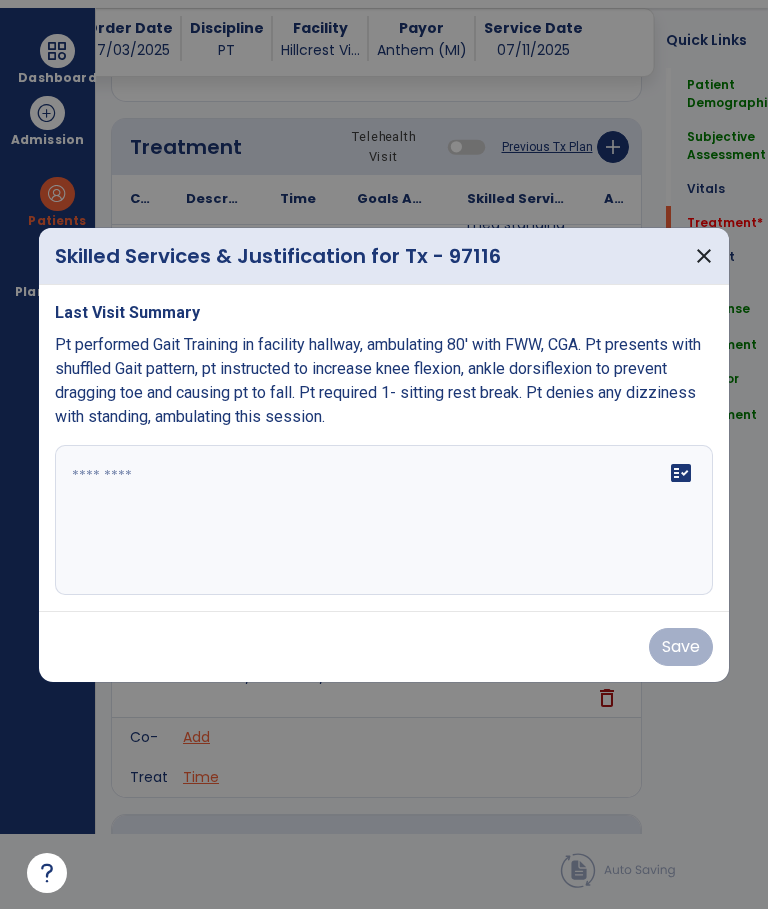 click at bounding box center (383, 520) 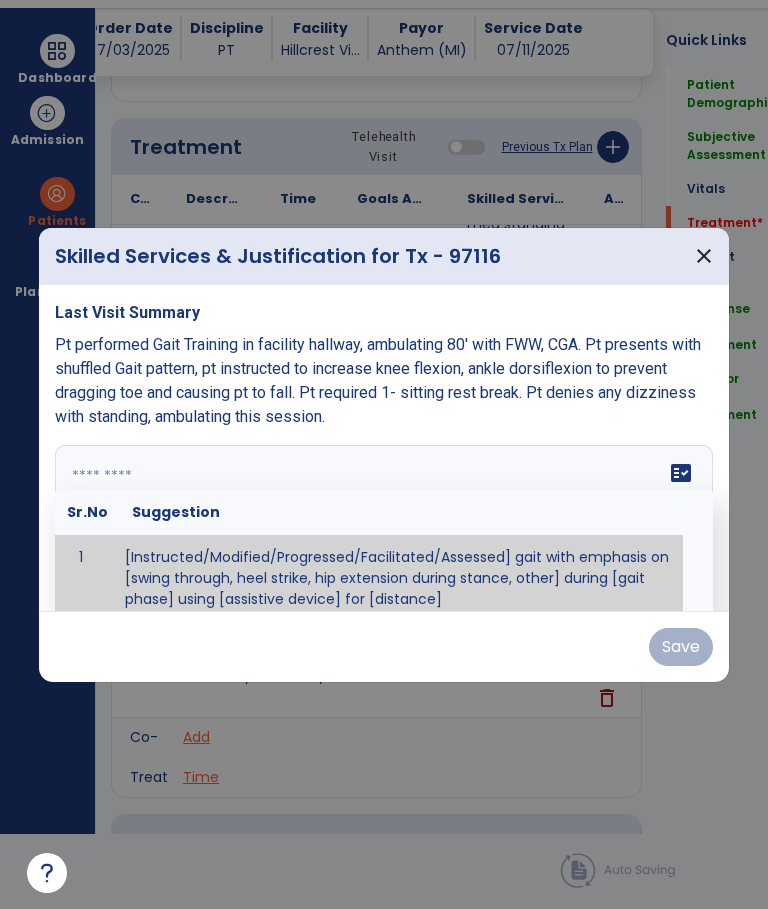 scroll, scrollTop: 2, scrollLeft: 0, axis: vertical 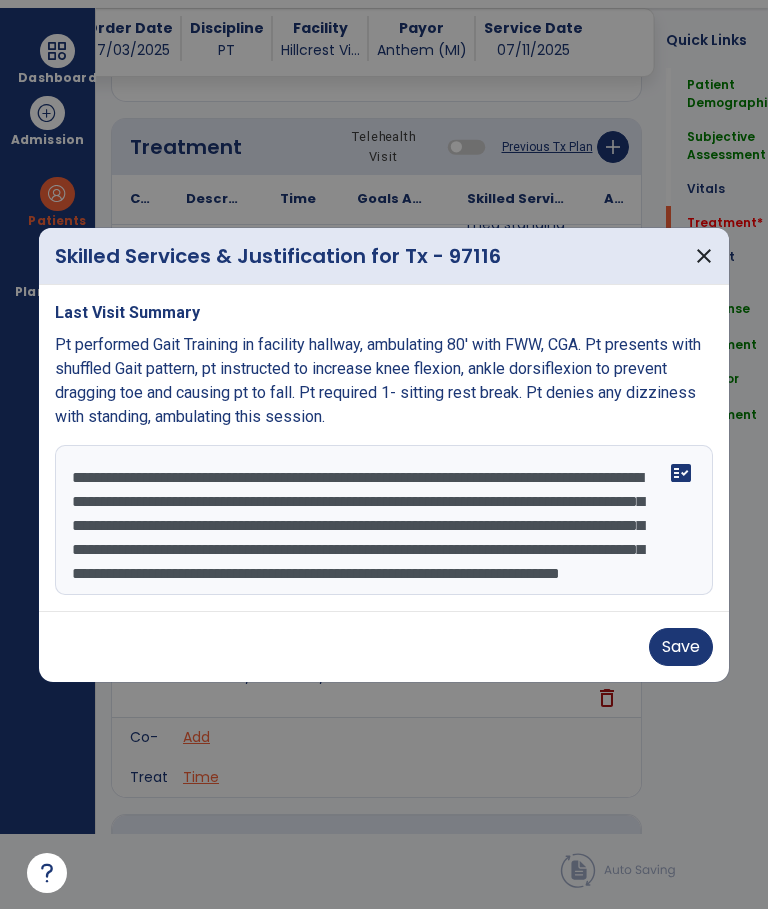 click on "**********" at bounding box center [383, 520] 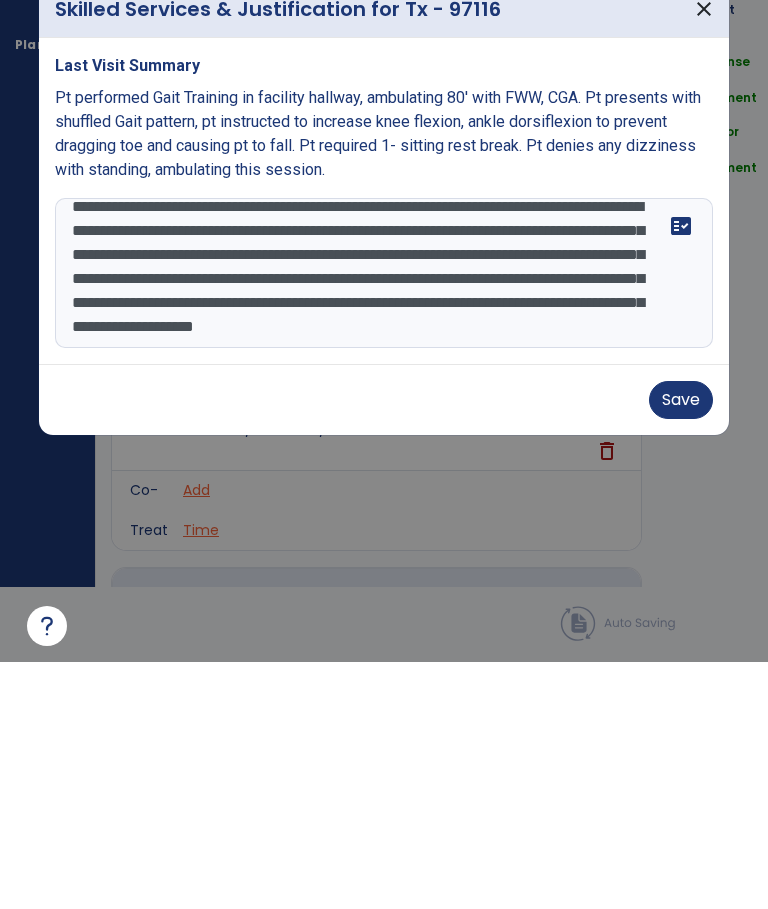 scroll, scrollTop: 64, scrollLeft: 0, axis: vertical 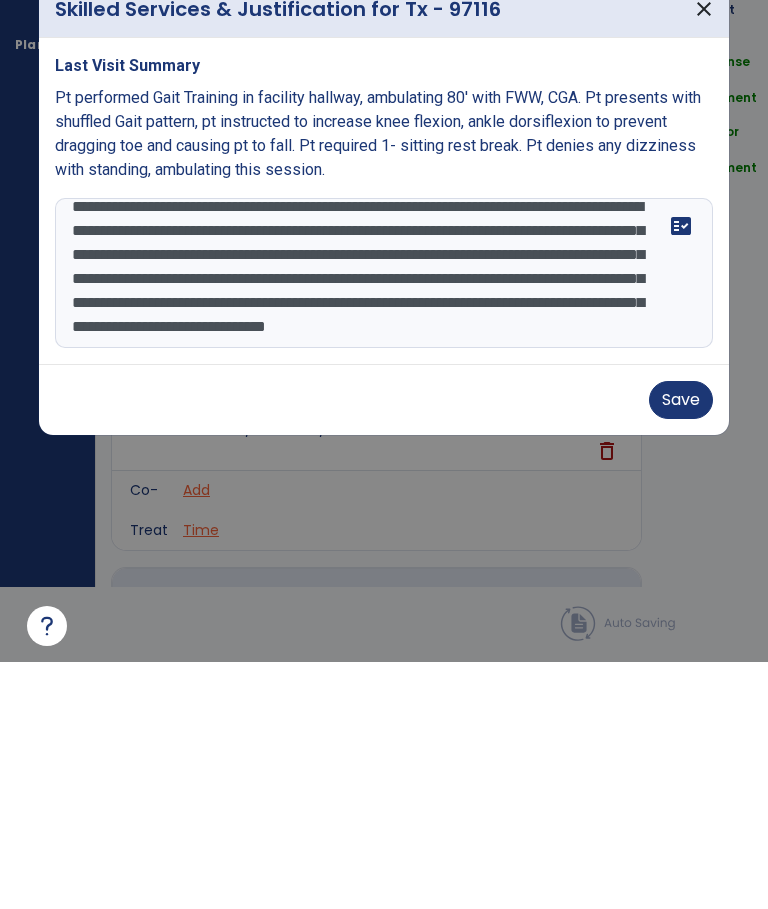 type on "**********" 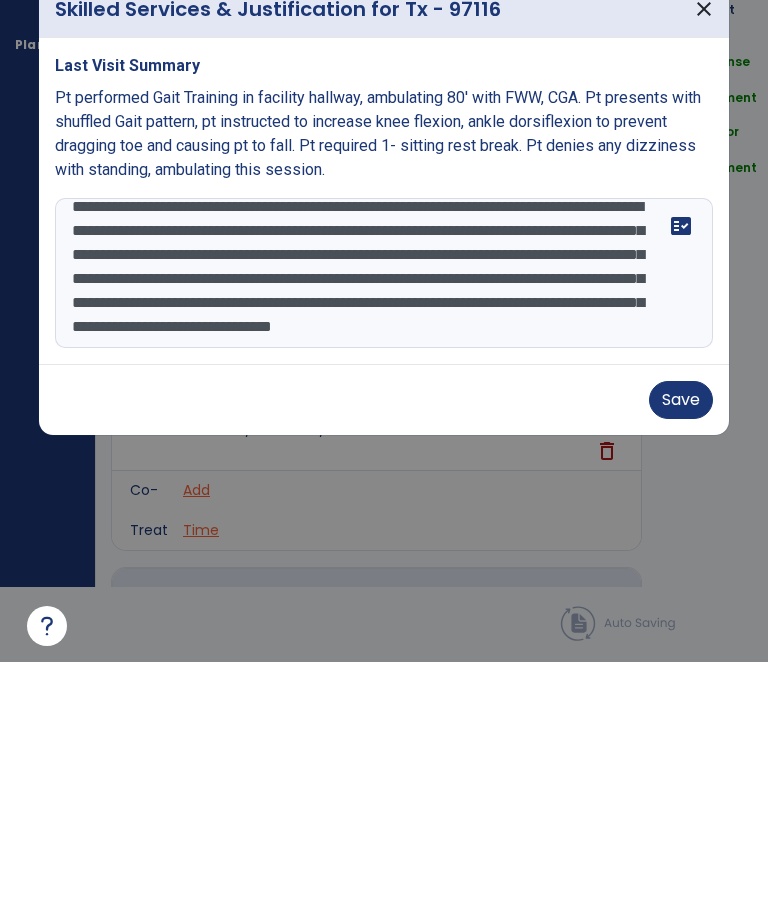 click on "Save" at bounding box center [681, 647] 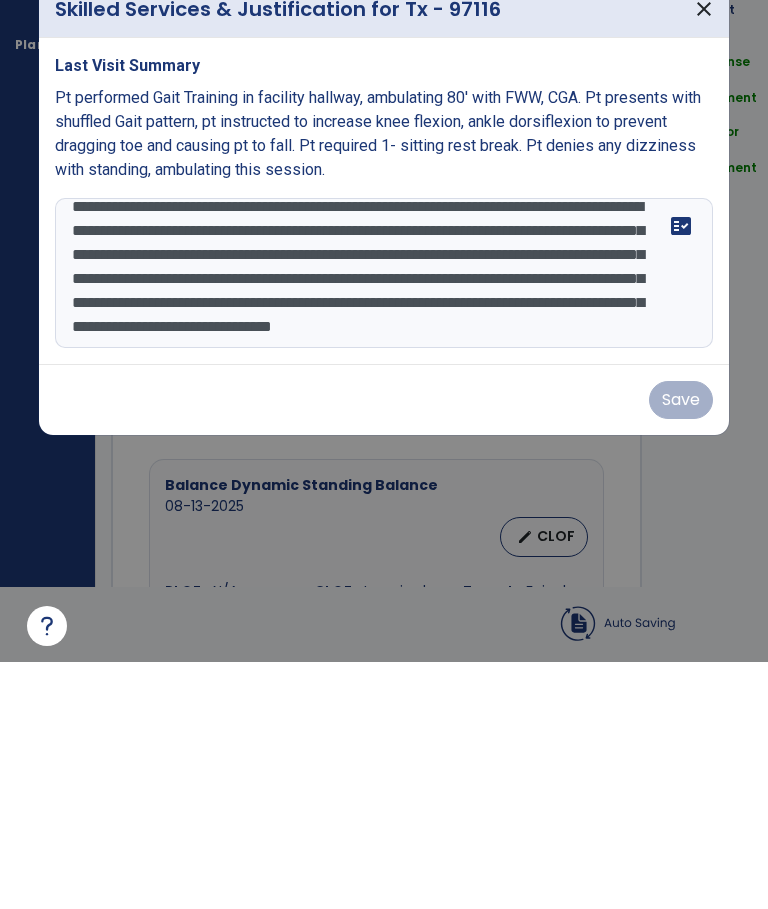 scroll, scrollTop: 75, scrollLeft: 0, axis: vertical 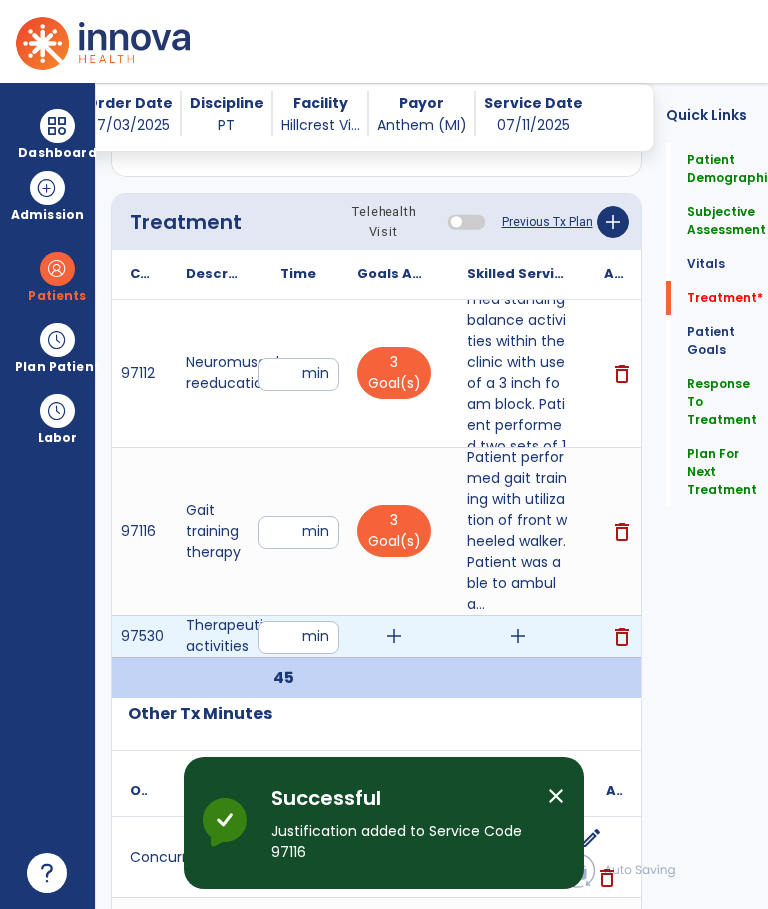 click on "add" at bounding box center [394, 636] 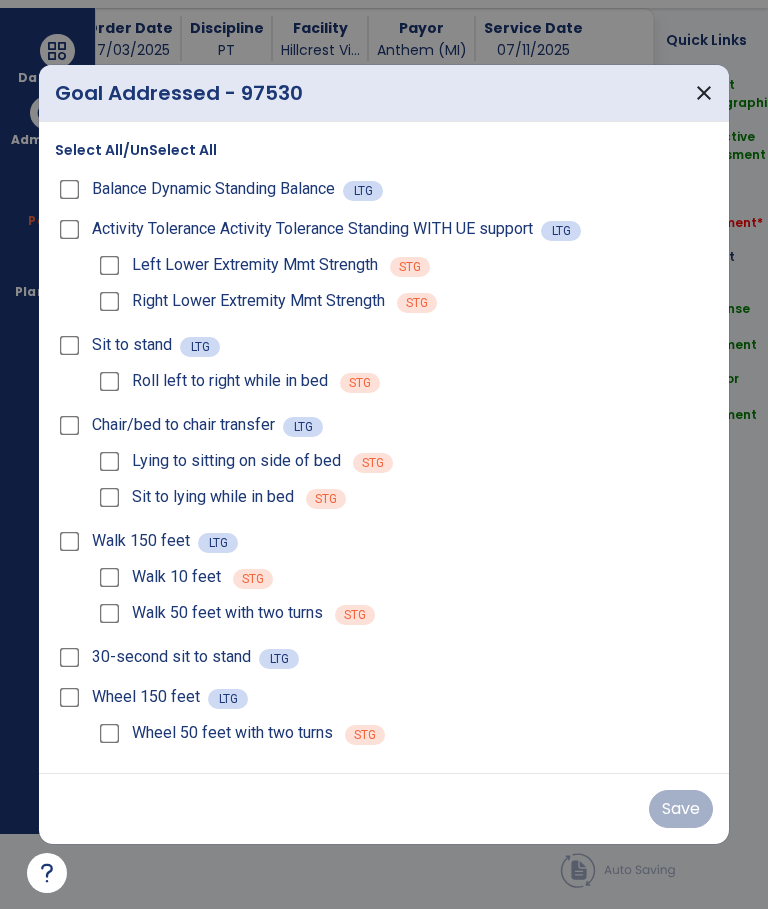 scroll, scrollTop: 0, scrollLeft: 0, axis: both 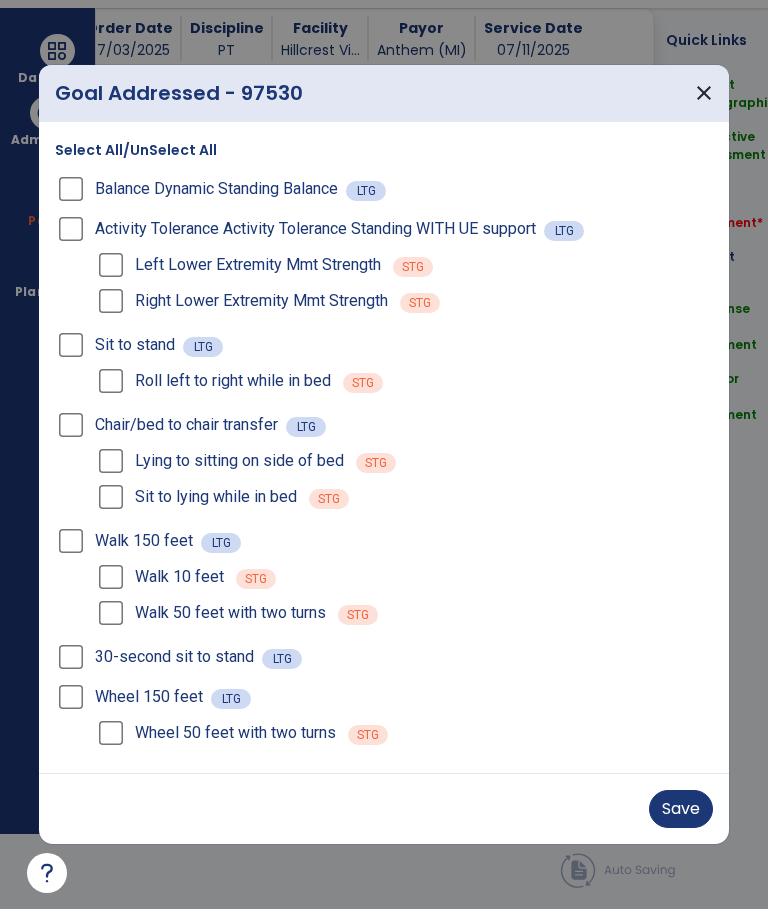 click on "Save" at bounding box center [681, 809] 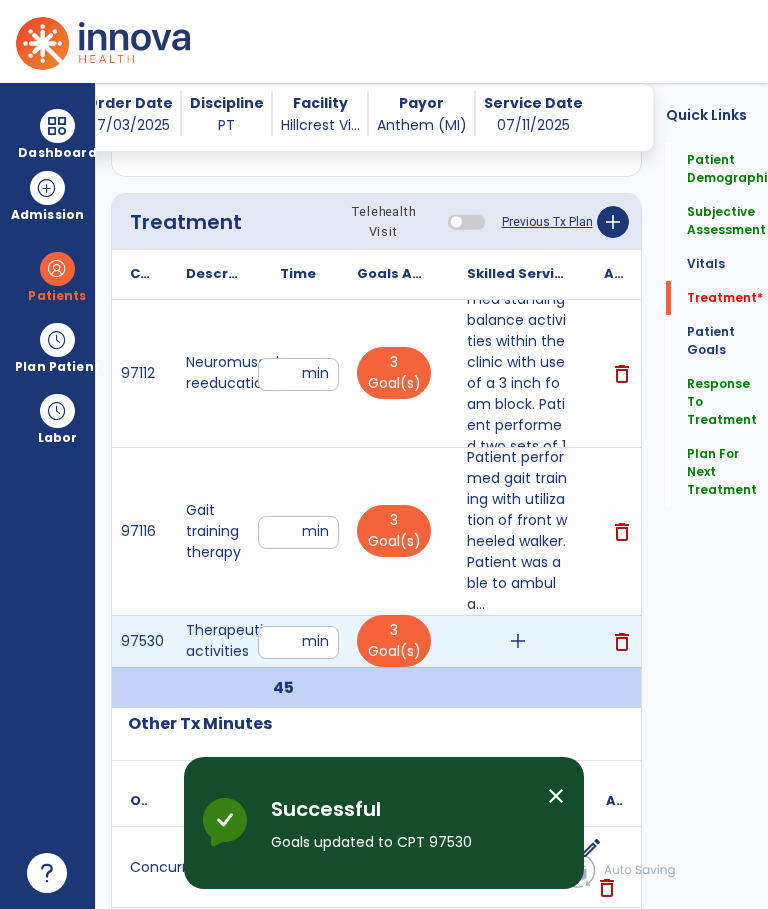 click on "add" at bounding box center (518, 641) 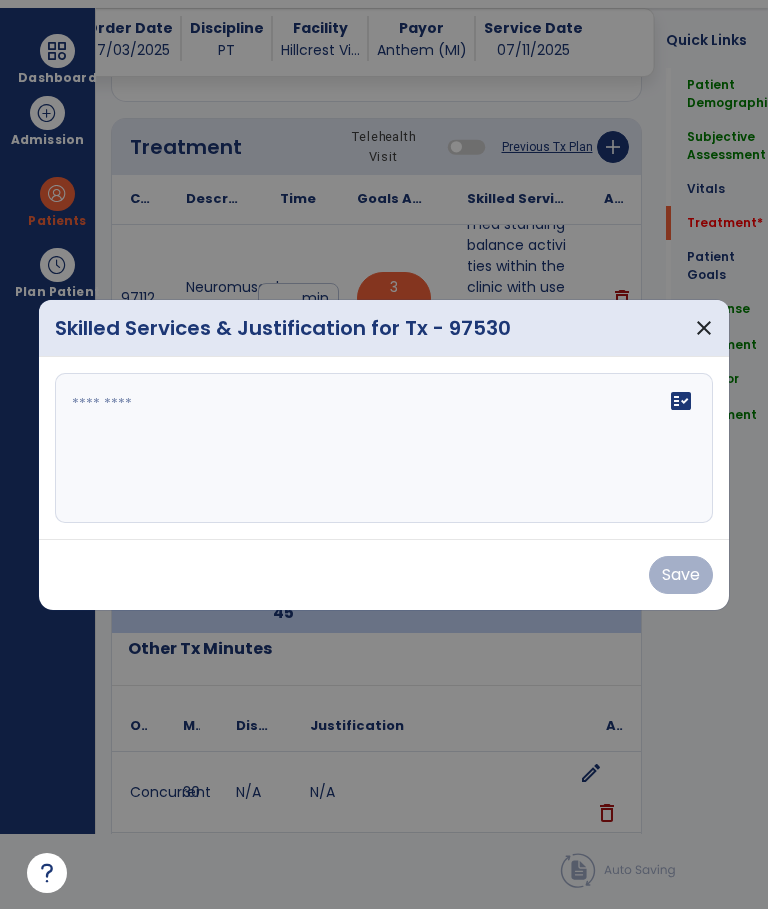 scroll, scrollTop: 0, scrollLeft: 0, axis: both 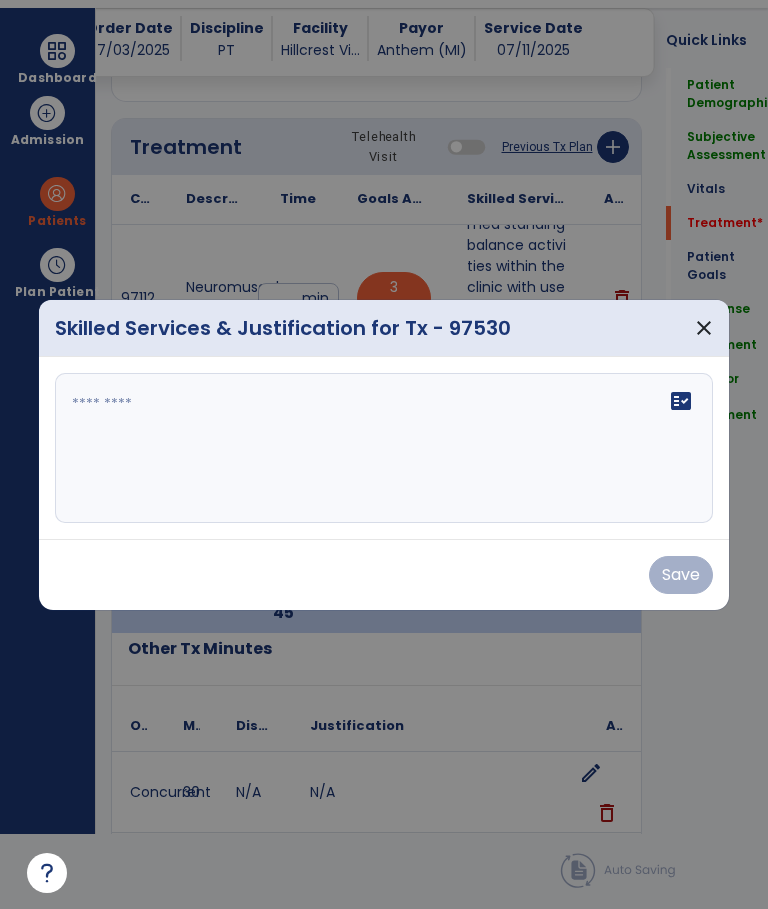 click at bounding box center [383, 448] 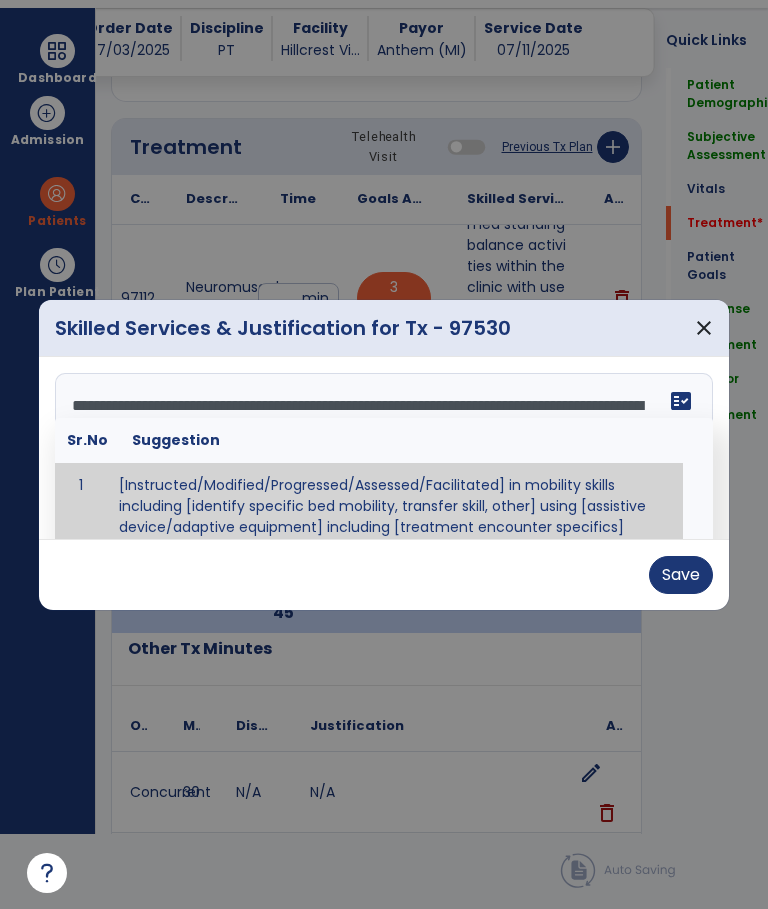 scroll, scrollTop: 16, scrollLeft: 0, axis: vertical 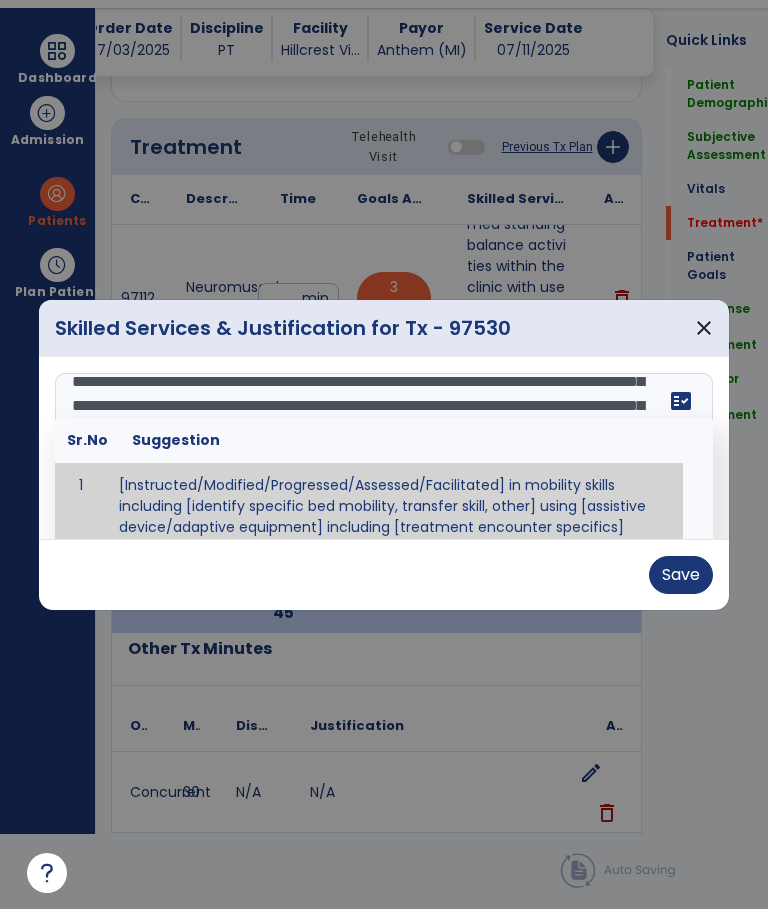 type on "**********" 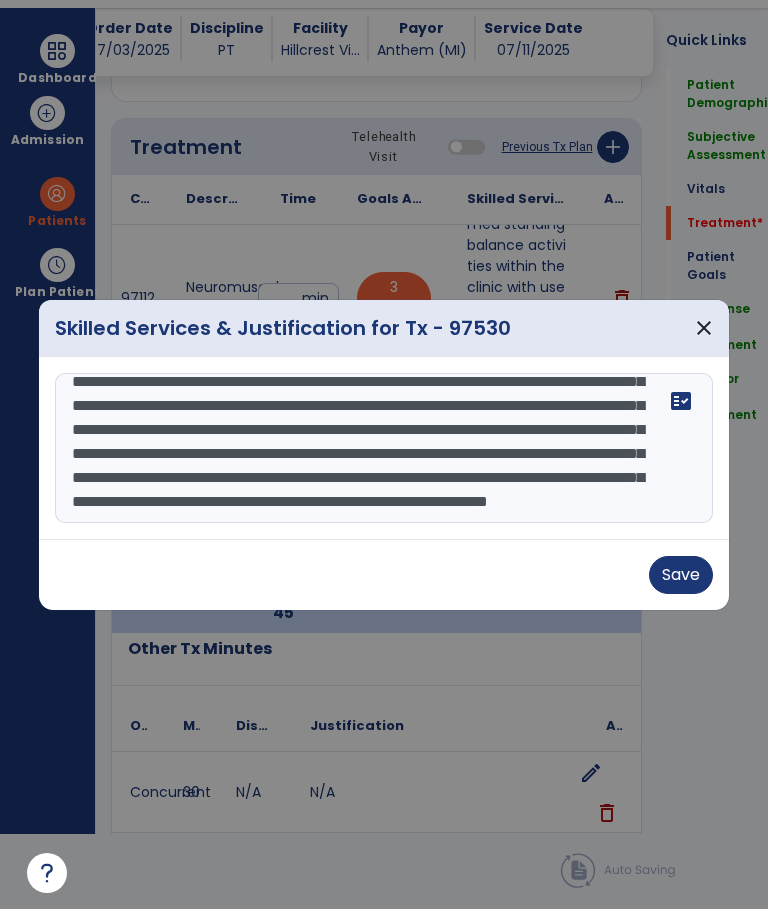 click on "Save" at bounding box center (681, 575) 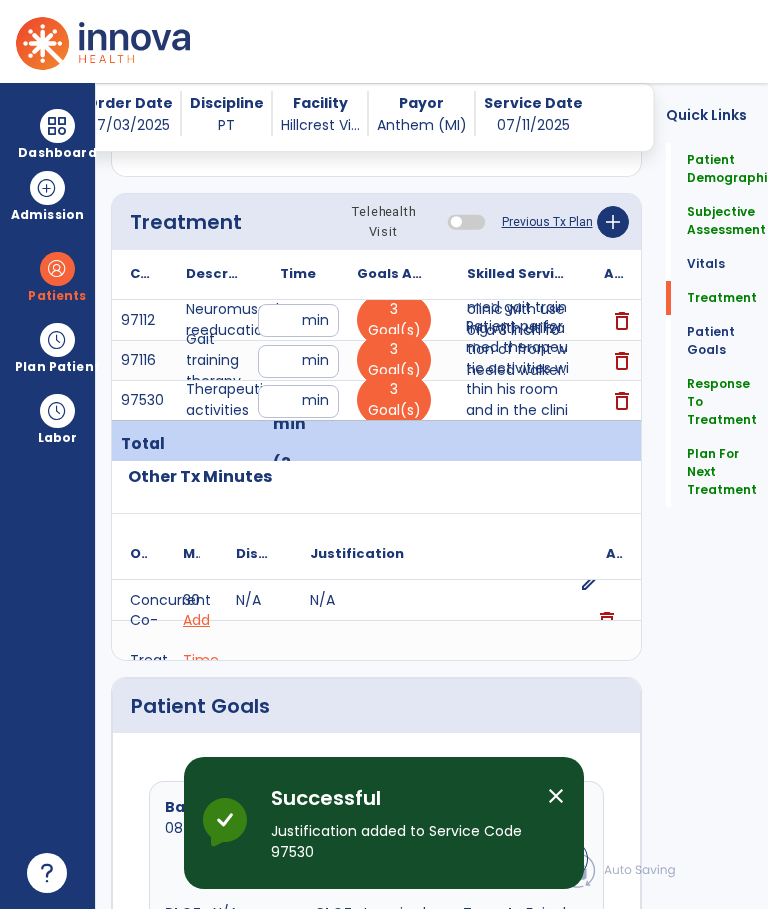 scroll, scrollTop: 75, scrollLeft: 0, axis: vertical 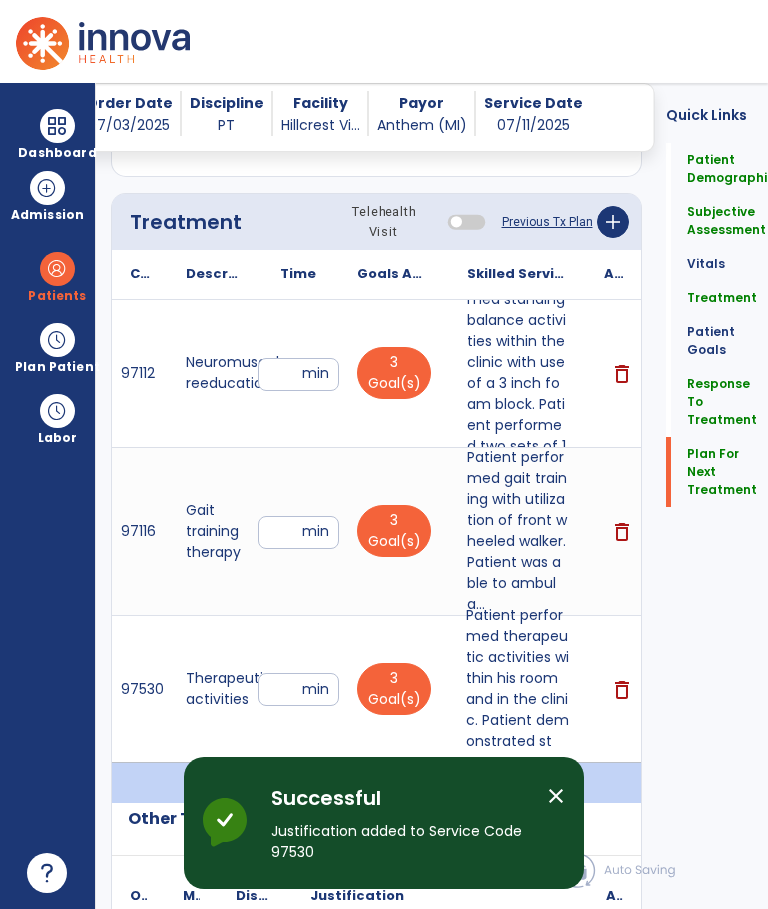 click on "Plan For Next Treatment" 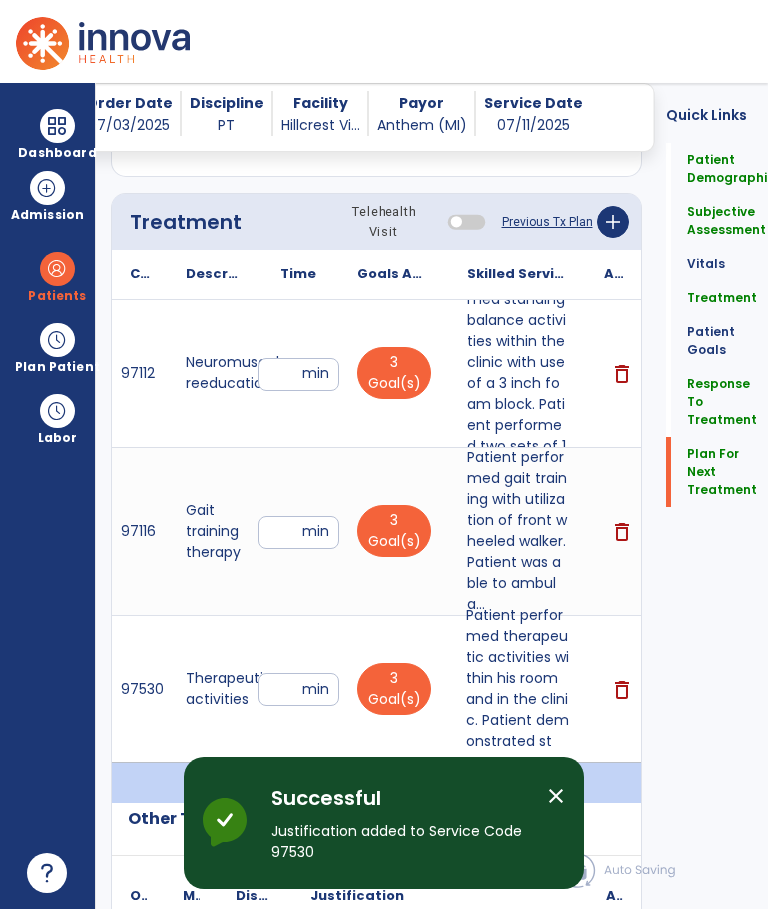 click on "**********" 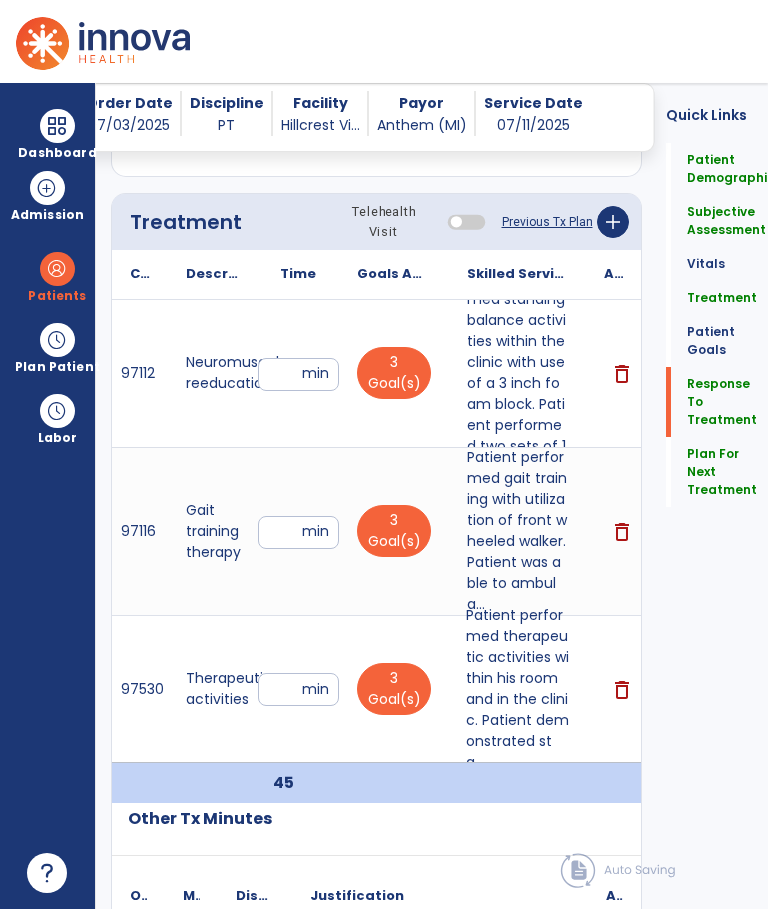 scroll, scrollTop: 5653, scrollLeft: 0, axis: vertical 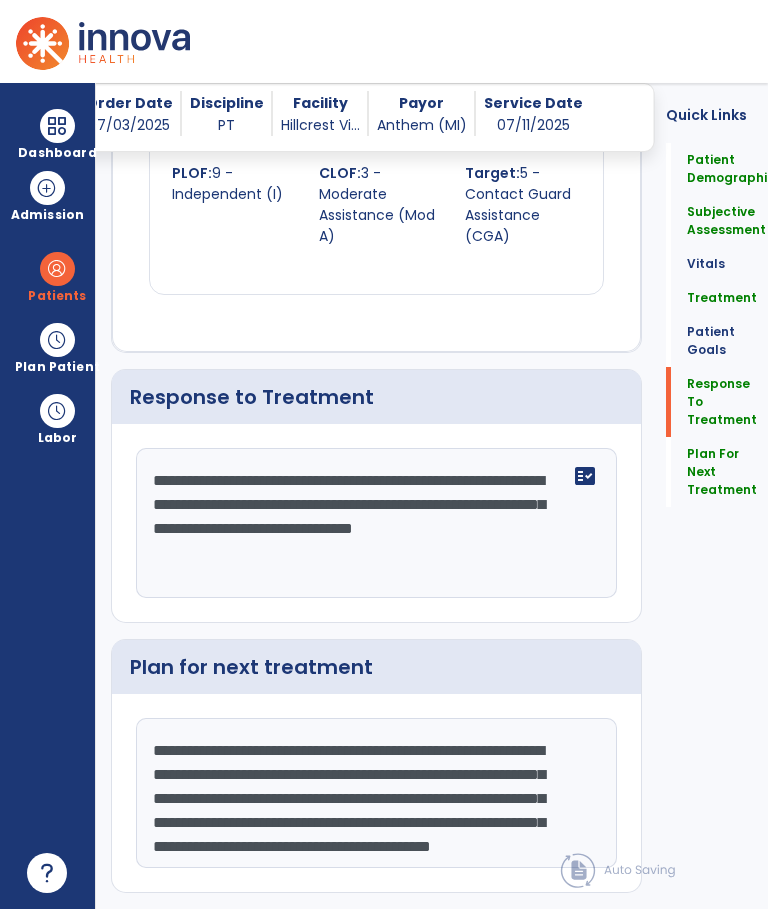 click on "**********" 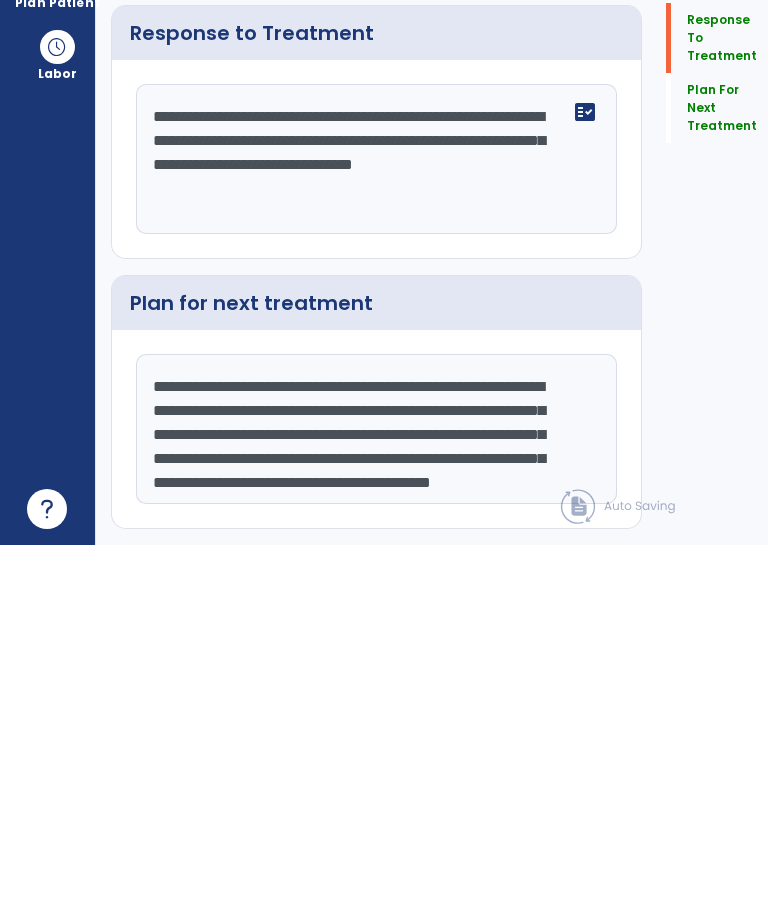 click 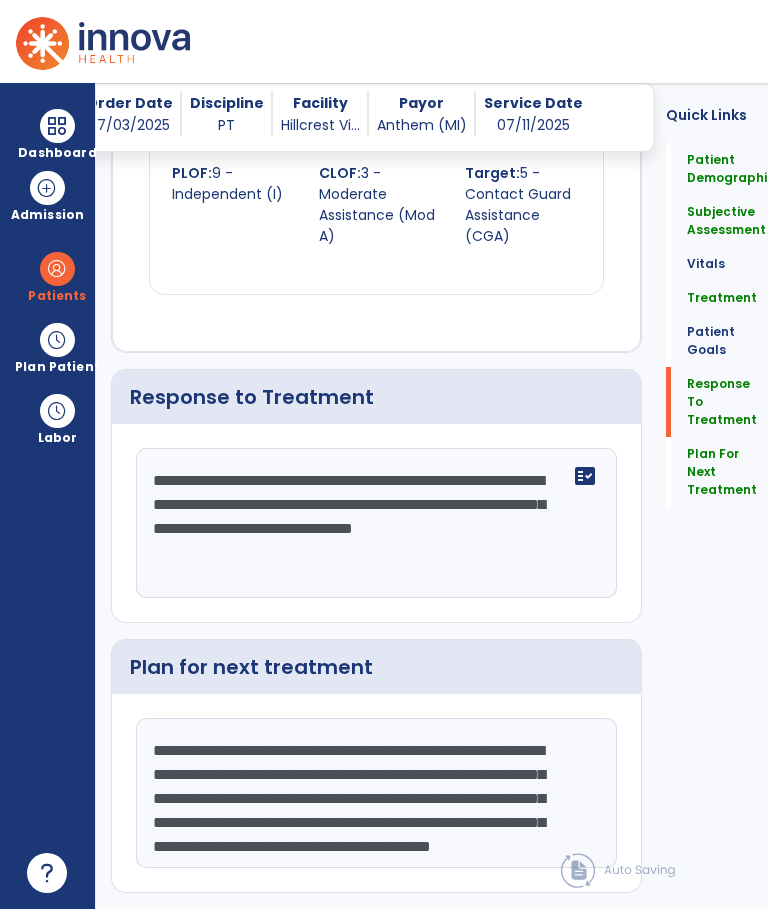 click 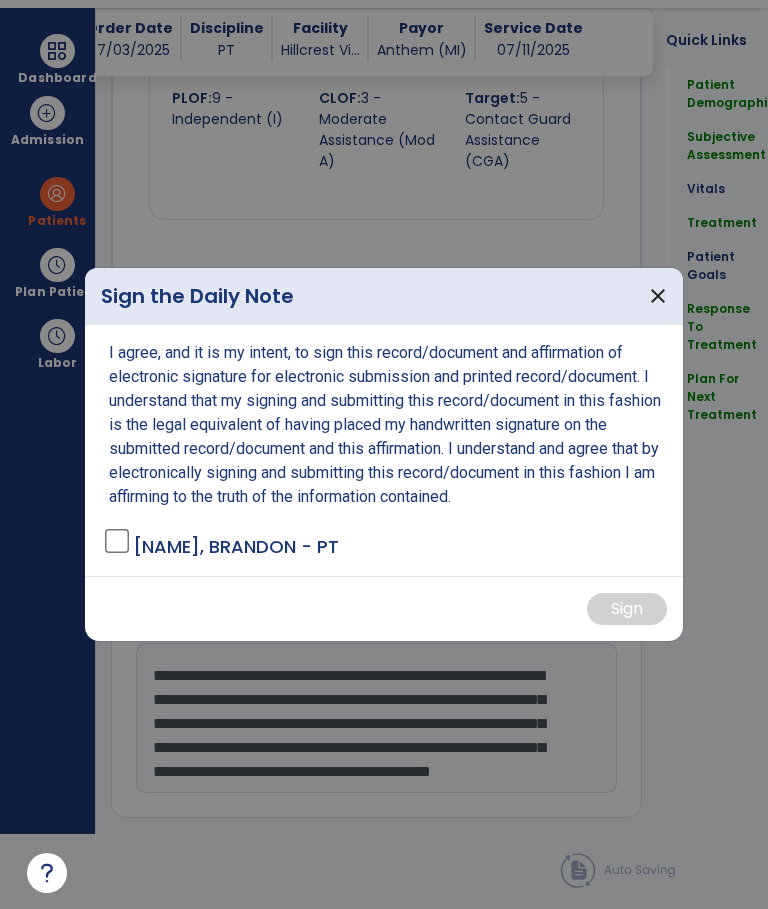 scroll, scrollTop: 0, scrollLeft: 0, axis: both 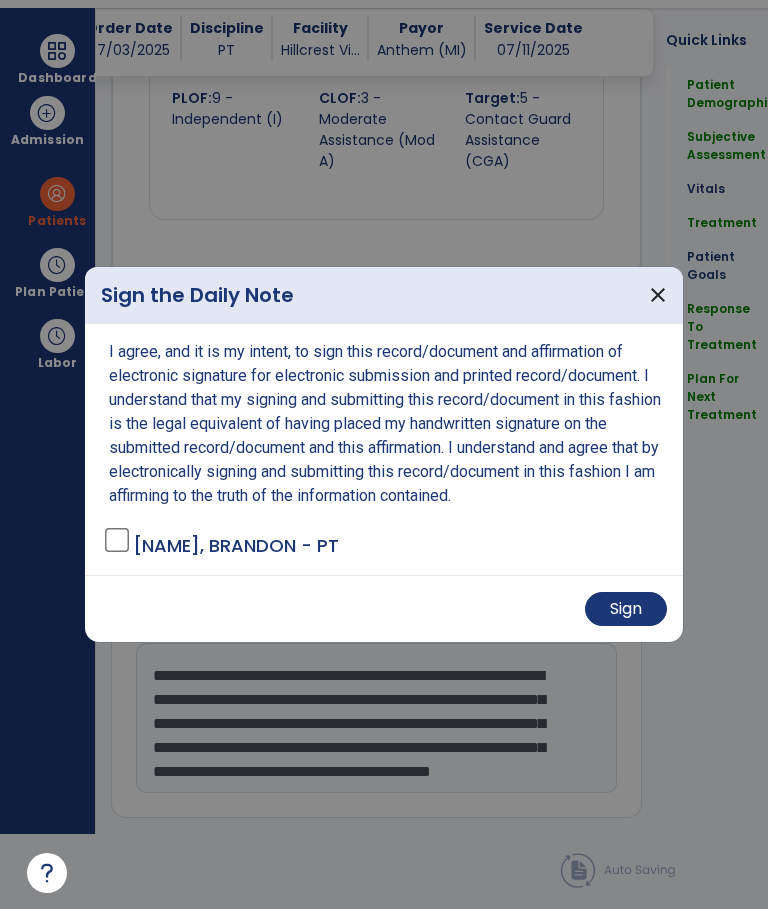 click on "Sign" at bounding box center [626, 609] 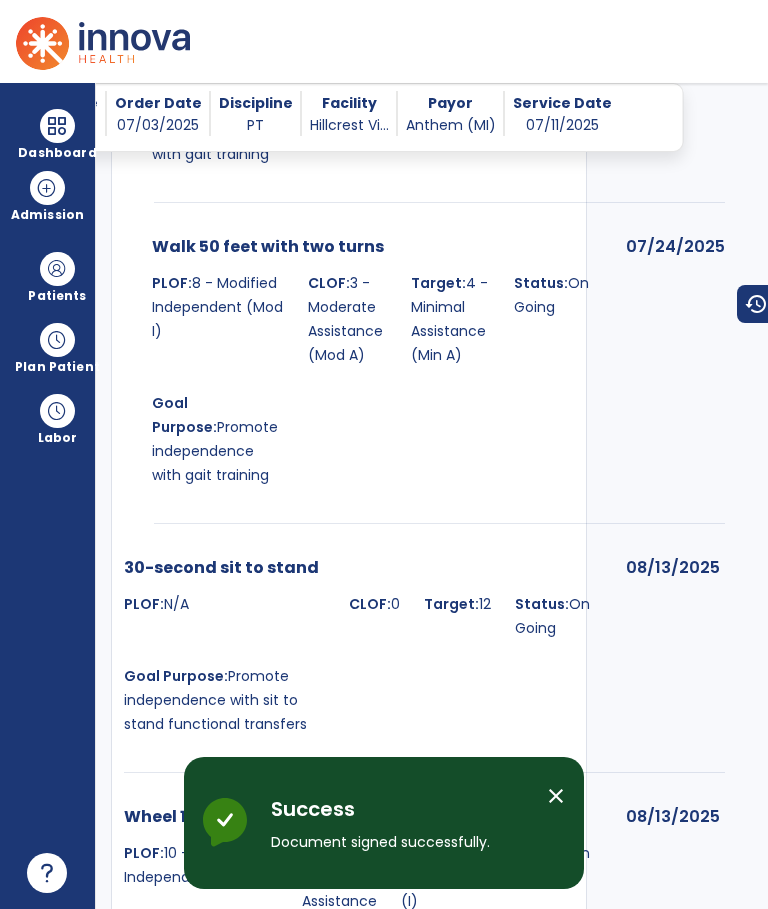 scroll, scrollTop: 75, scrollLeft: 0, axis: vertical 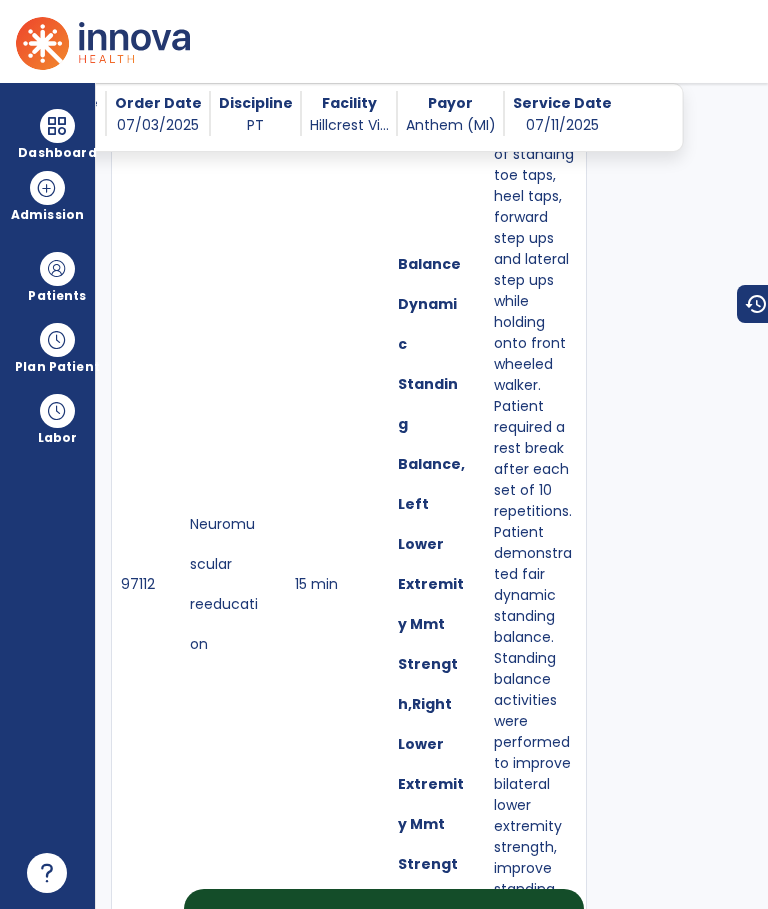 click on "Dashboard" at bounding box center (57, 153) 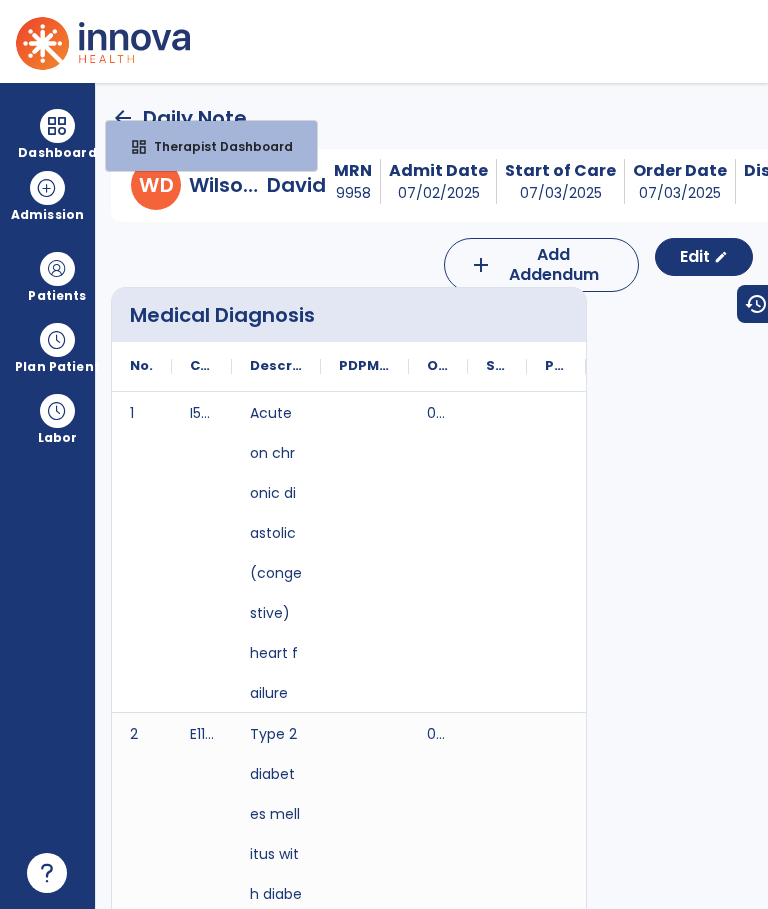 scroll, scrollTop: -2, scrollLeft: 0, axis: vertical 